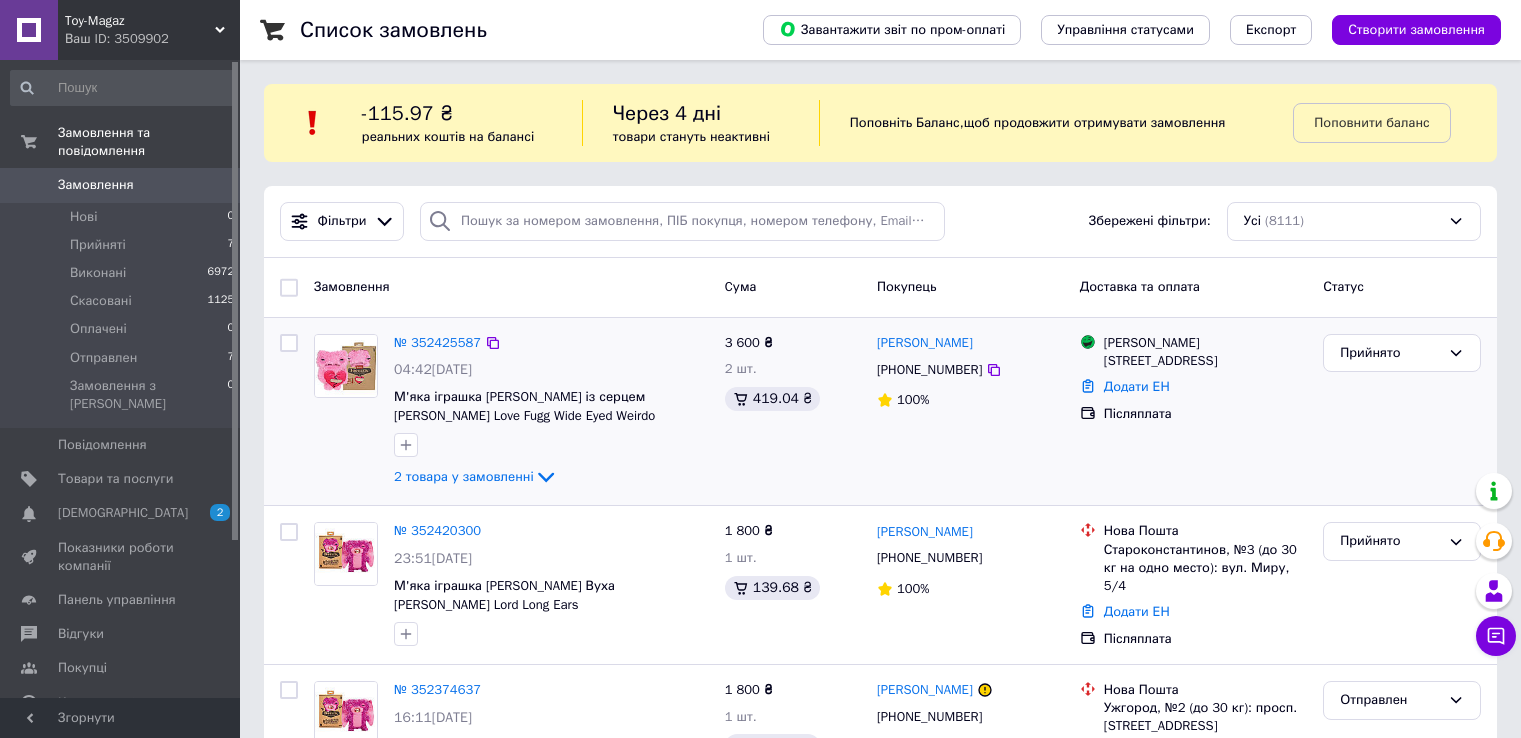 scroll, scrollTop: 0, scrollLeft: 0, axis: both 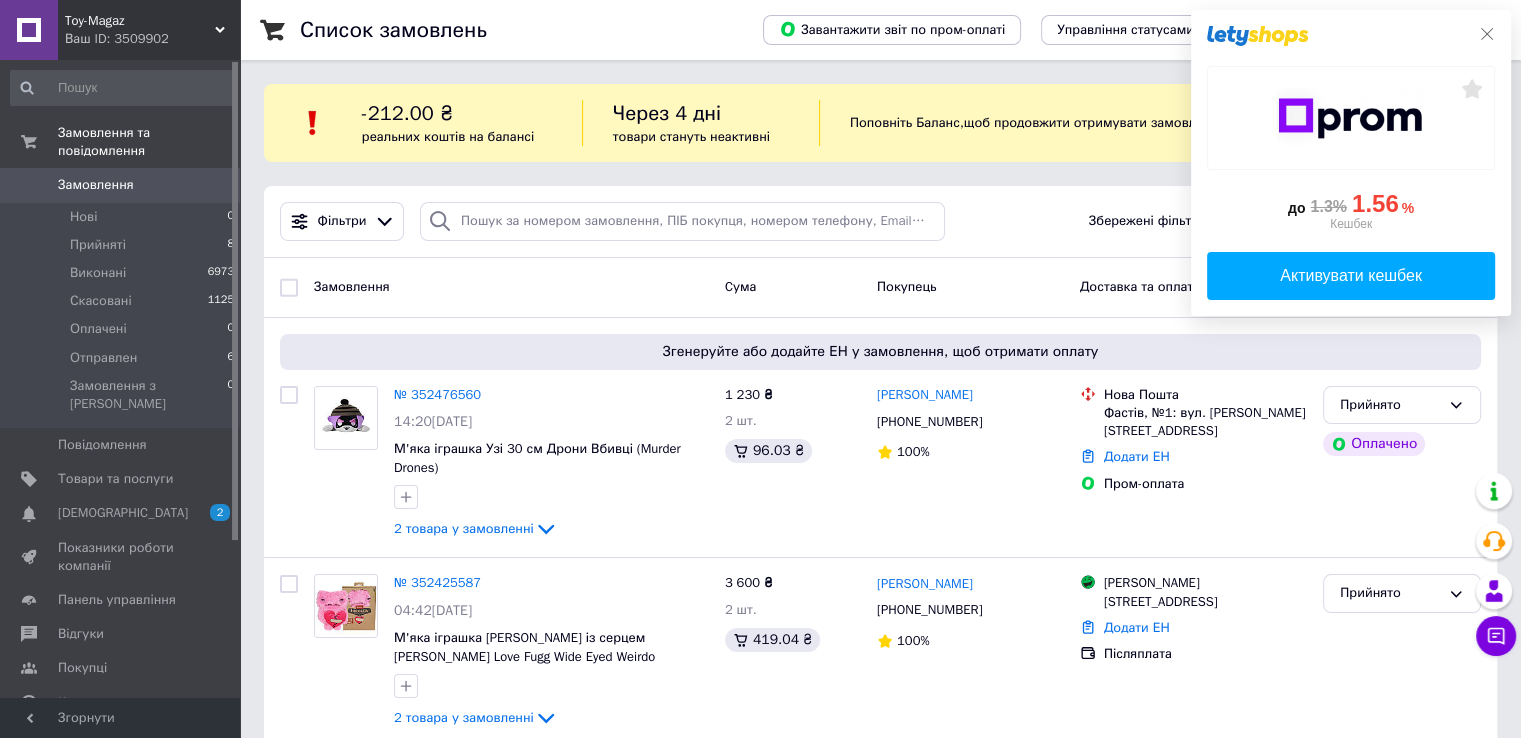 click 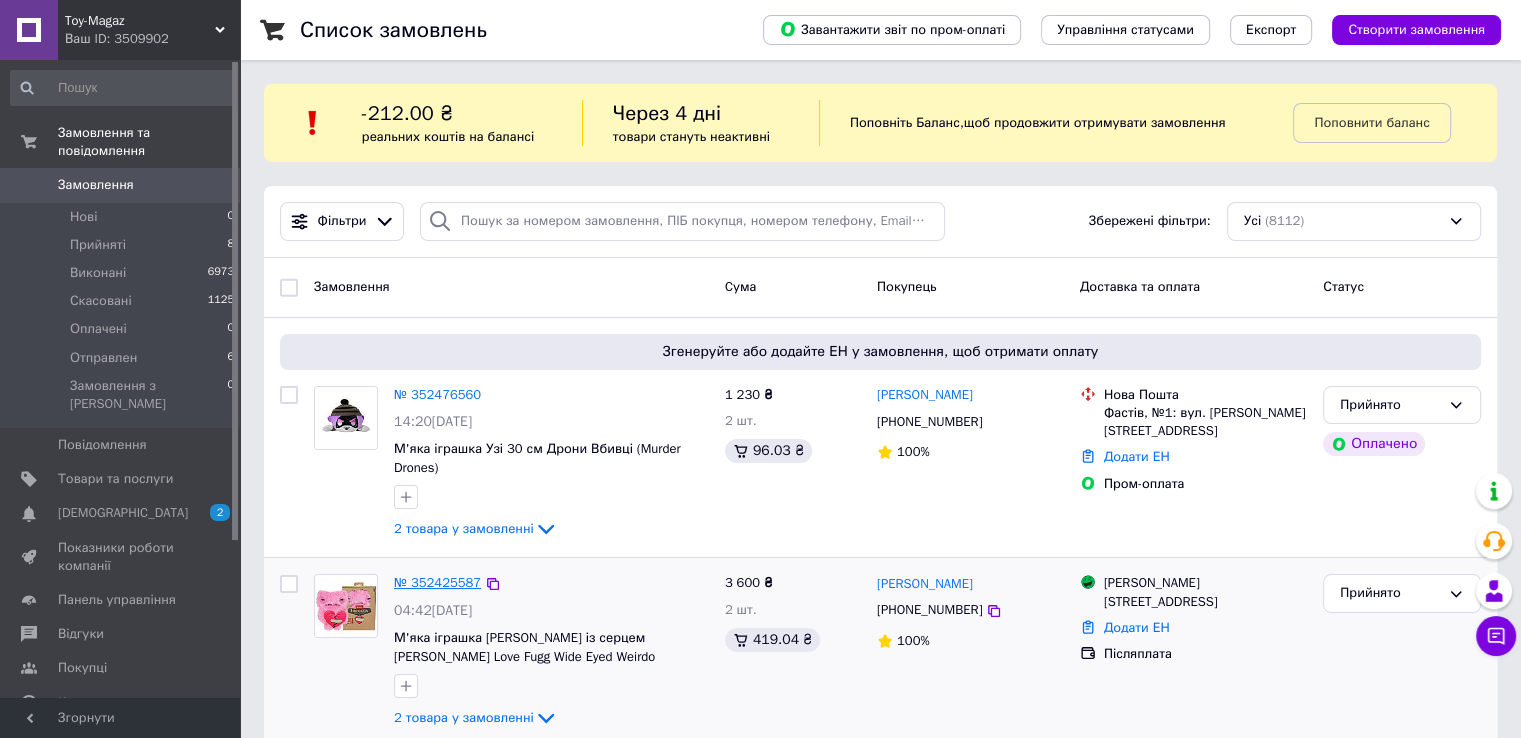 click on "№ 352425587" at bounding box center (437, 582) 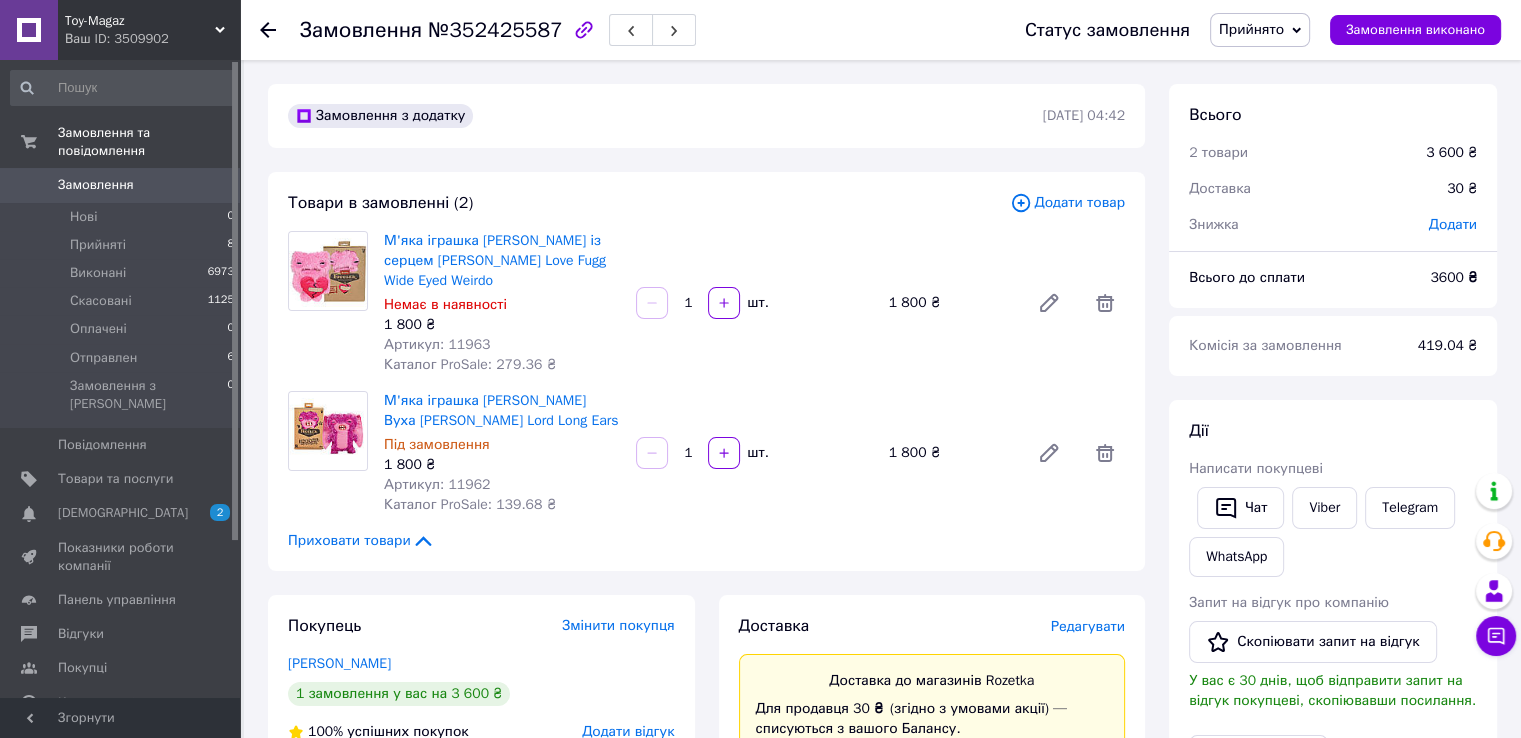 click on "Замовлення з додатку [DATE] 04:42 Товари в замовленні (2) Додати товар М'яка іграшка [PERSON_NAME] із серцем Рожевий Fuggler Love Fugg Wide Eyed Weirdo Немає в наявності 1 800 ₴ Артикул: 11963 Каталог ProSale: 279.36 ₴  1   шт. 1 800 ₴ М'яка іграшка Фуглер Лорд Довгі Вуха Рожевий Fuggler Lord Long Ears Під замовлення 1 800 ₴ Артикул: 11962 Каталог ProSale: 139.68 ₴  1   шт. 1 800 ₴ Приховати товари Покупець Змінити покупця [PERSON_NAME] 1 замовлення у вас на 3 600 ₴ 100%   успішних покупок Додати відгук Додати [PHONE_NUMBER] Оплата Післяплата Доставка Редагувати Доставка до магазинів Rozetka Для продавця 30 ₴     за умови підписки:" at bounding box center [706, 1054] 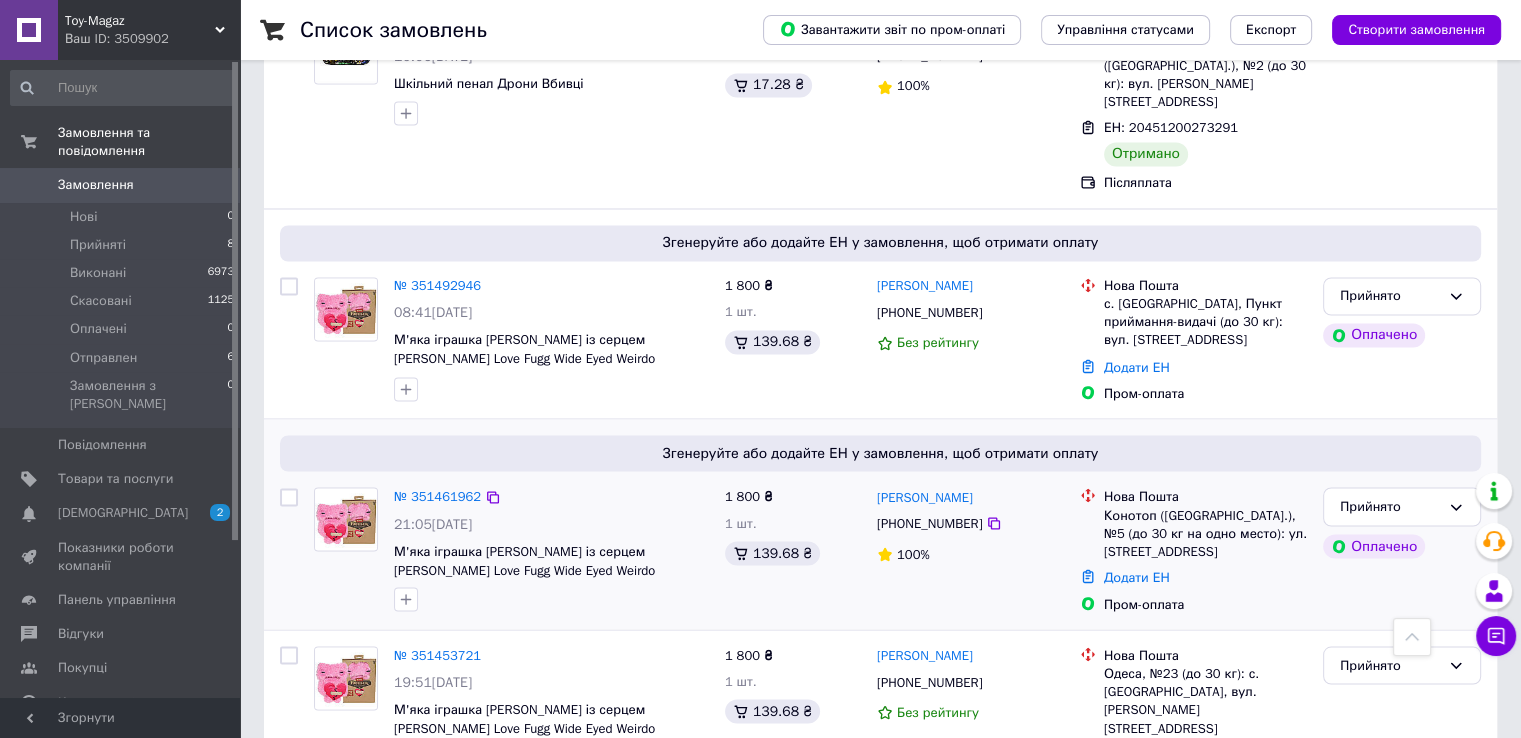 scroll, scrollTop: 3400, scrollLeft: 0, axis: vertical 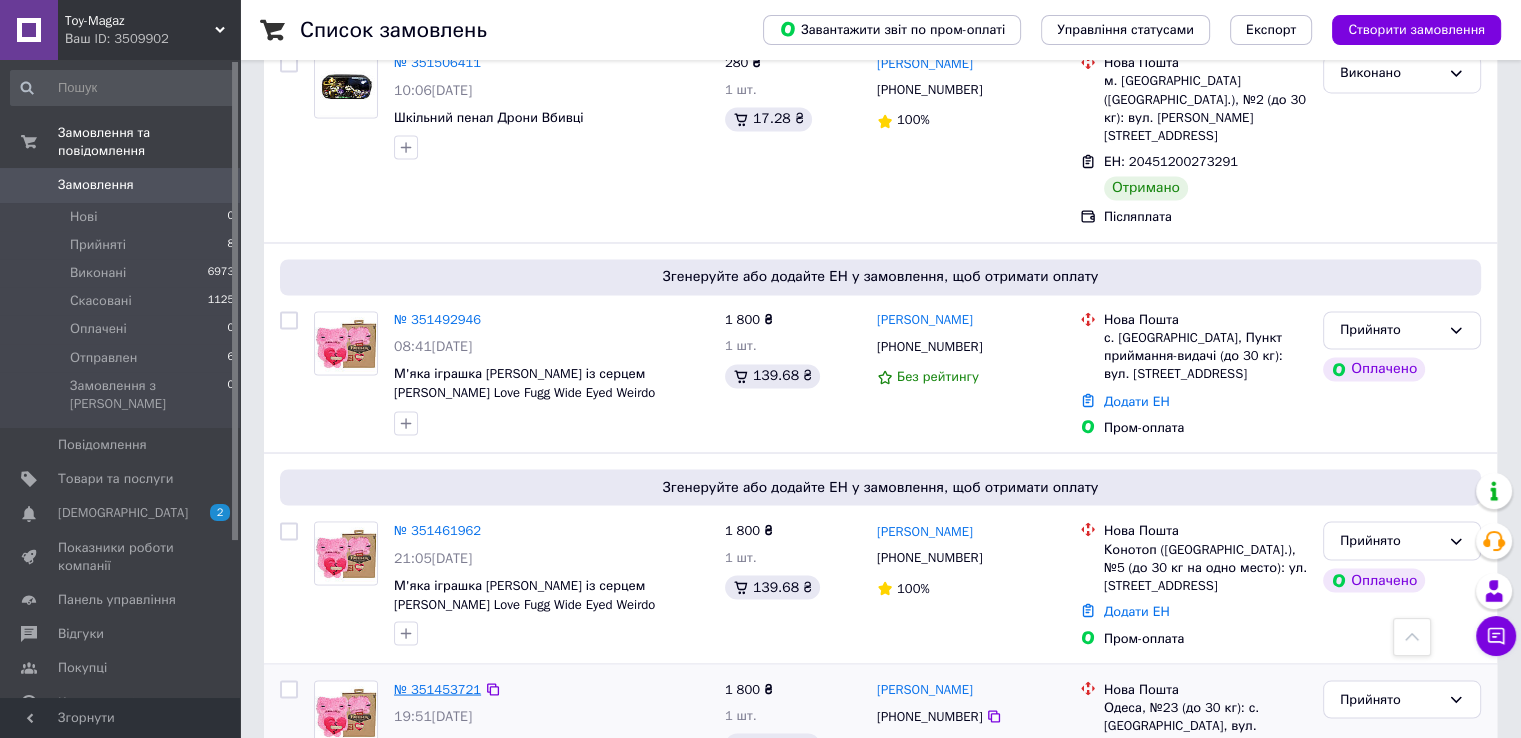 click on "№ 351453721" at bounding box center [437, 688] 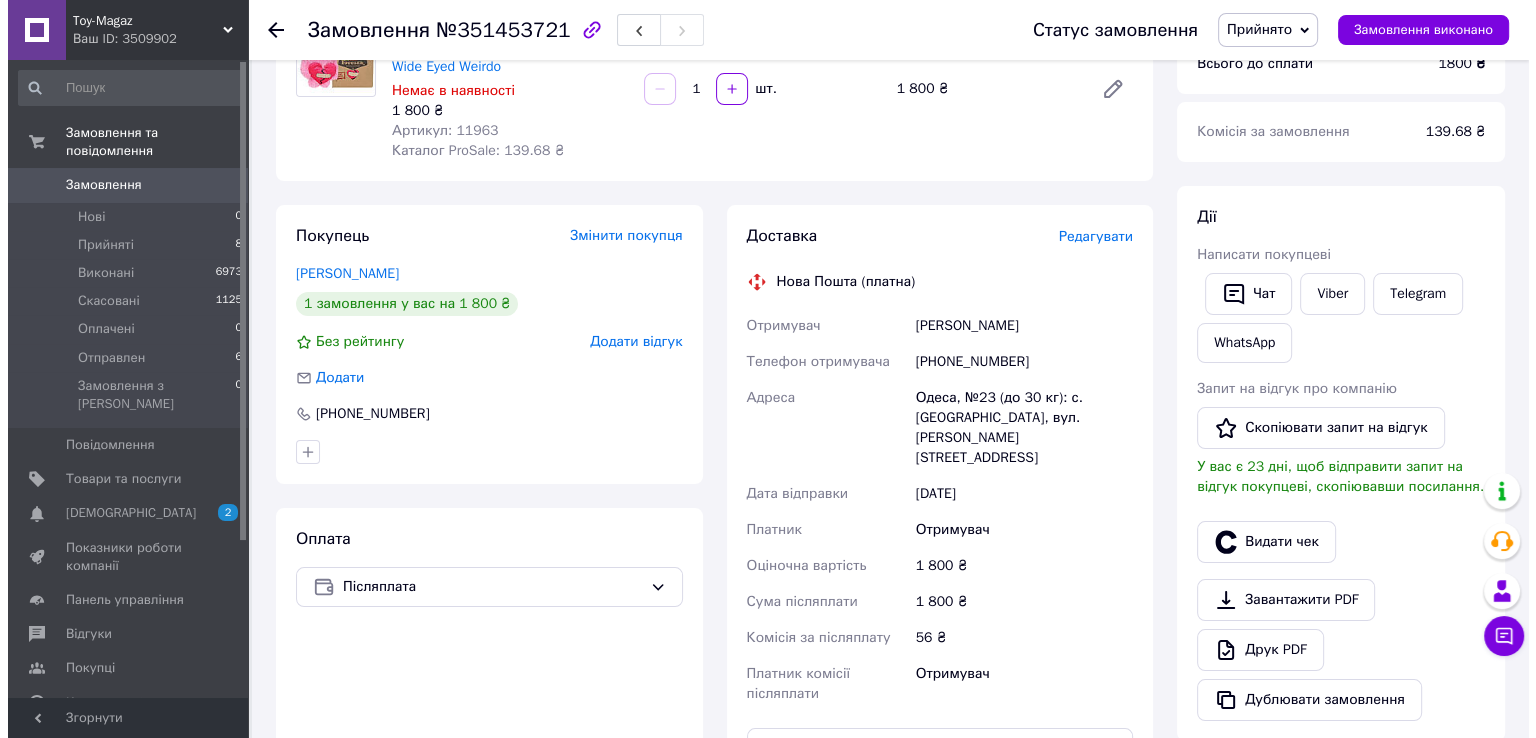 scroll, scrollTop: 202, scrollLeft: 0, axis: vertical 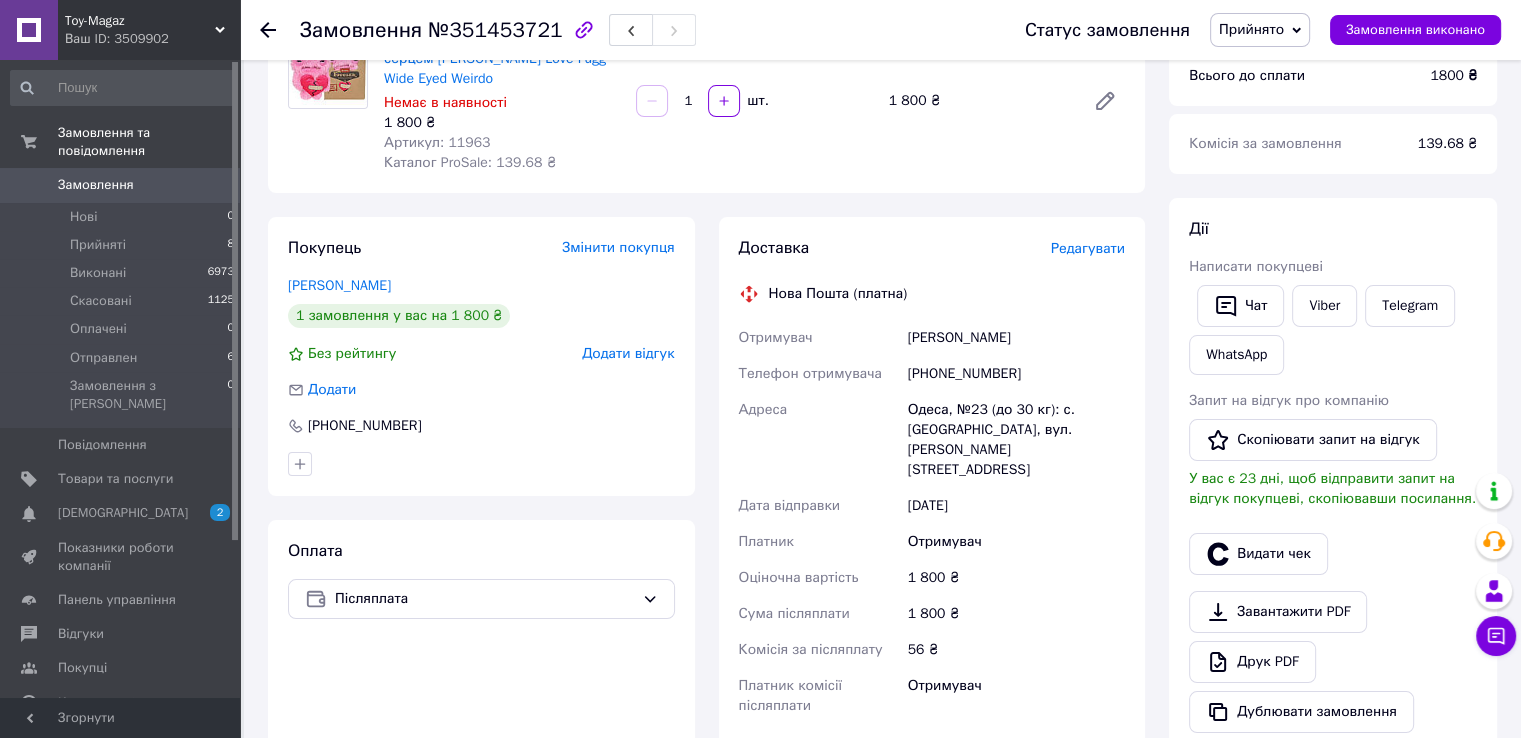 click on "Редагувати" at bounding box center [1088, 248] 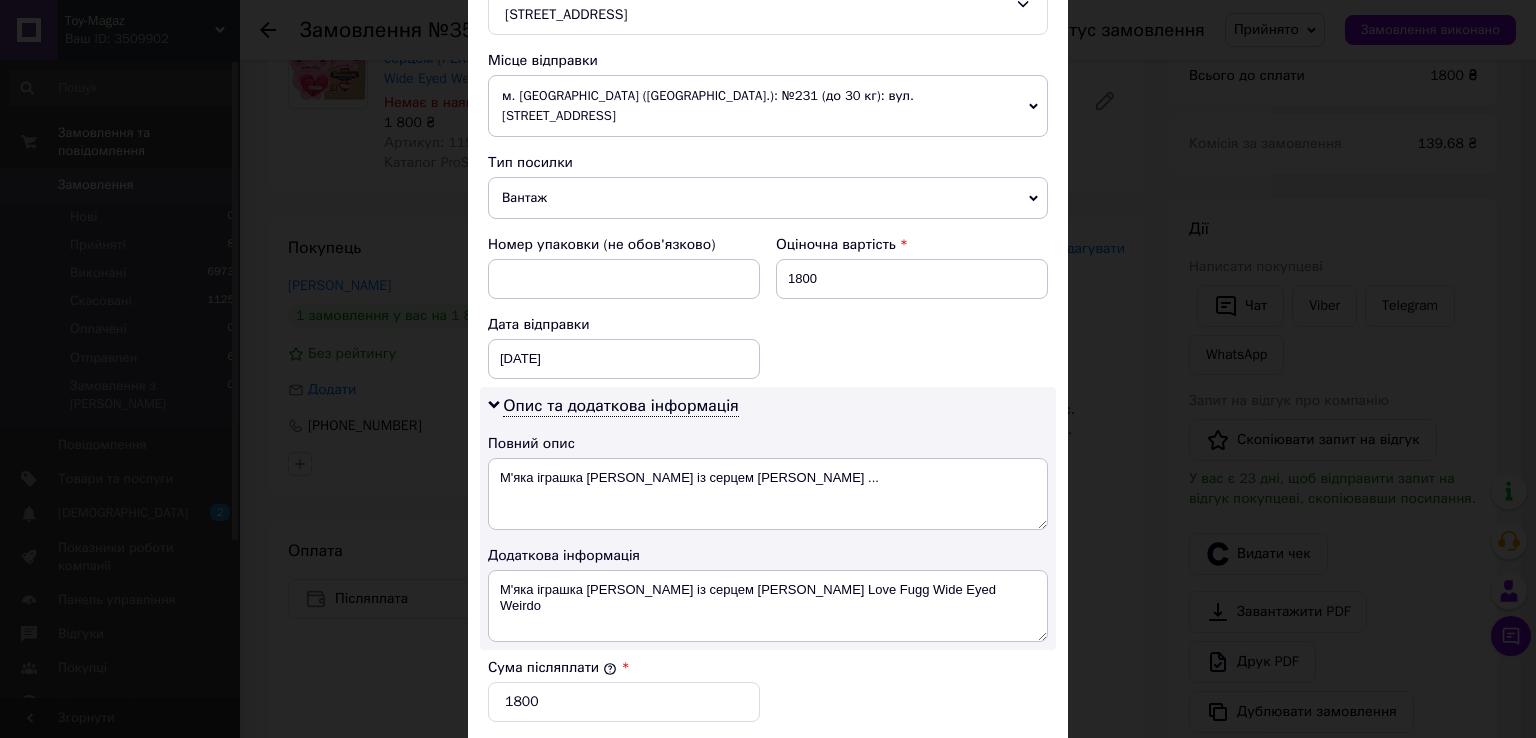 scroll, scrollTop: 800, scrollLeft: 0, axis: vertical 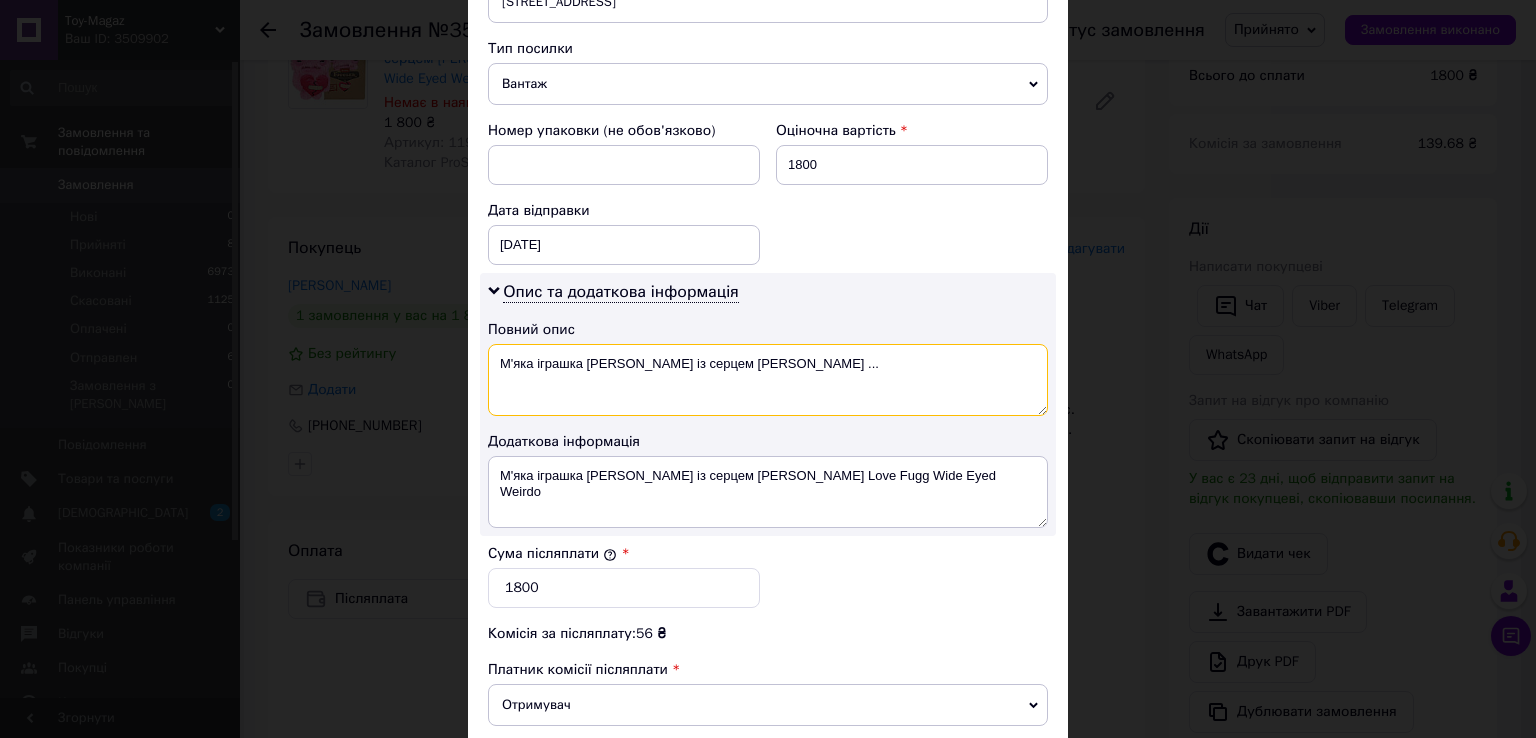 drag, startPoint x: 691, startPoint y: 314, endPoint x: 902, endPoint y: 313, distance: 211.00237 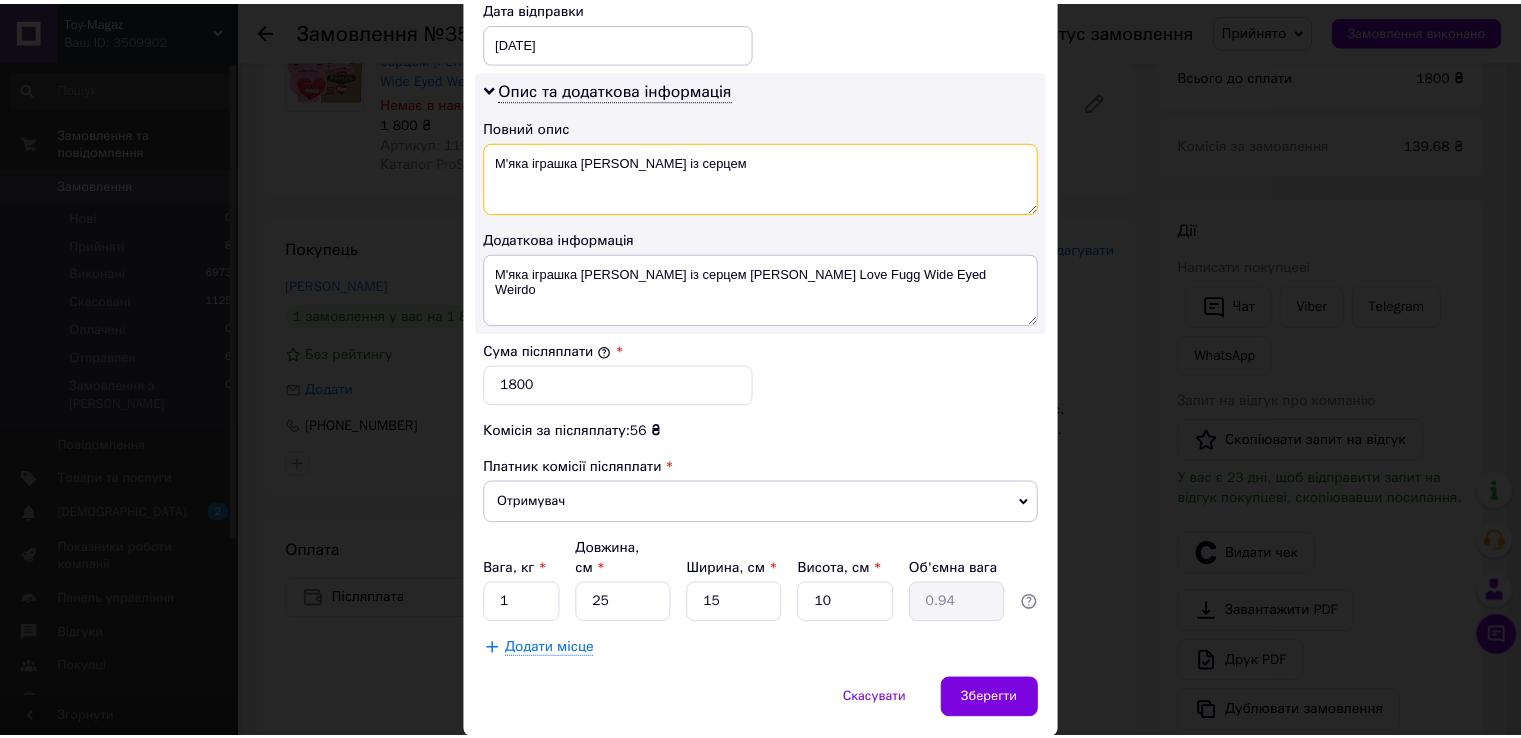 scroll, scrollTop: 1005, scrollLeft: 0, axis: vertical 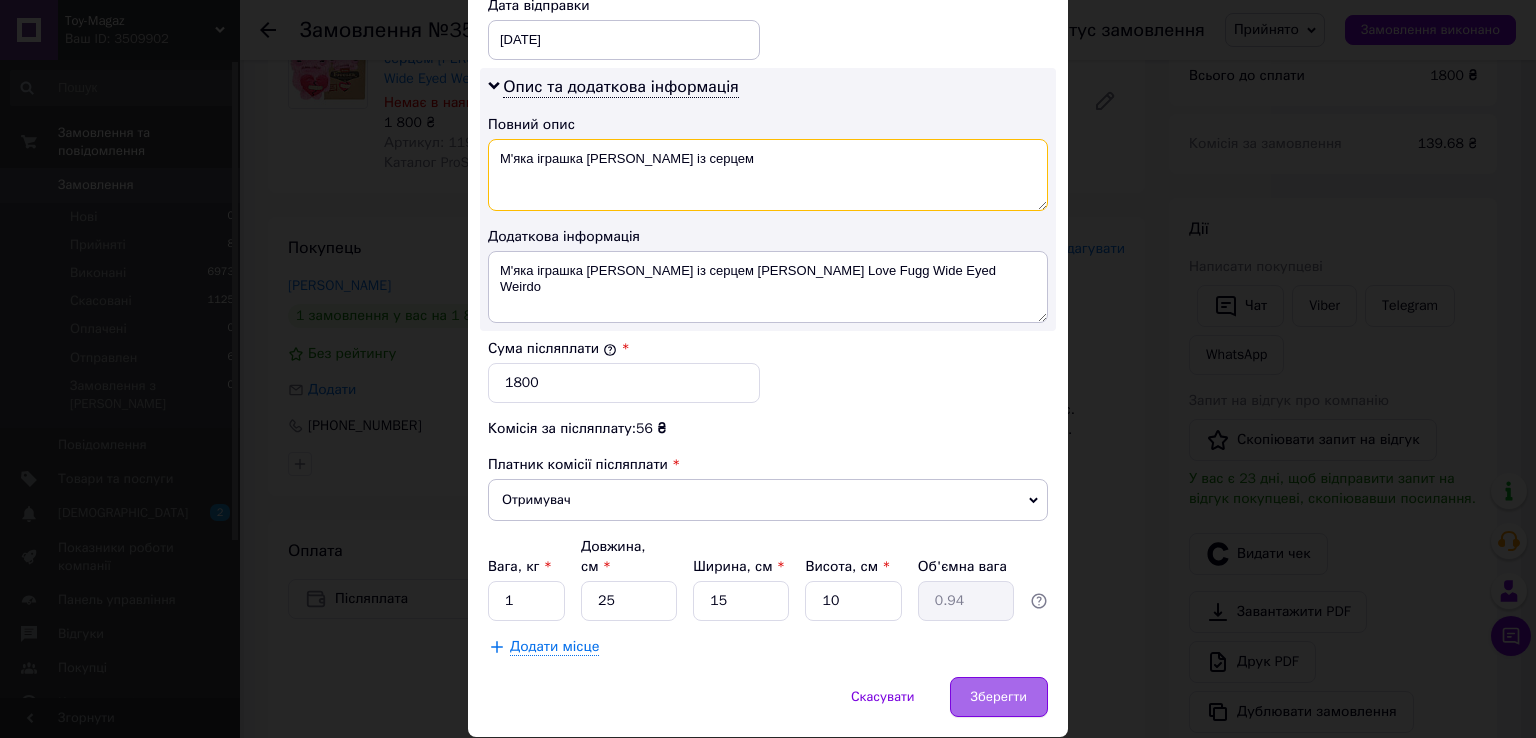 type on "М'яка іграшка [PERSON_NAME] із серцем" 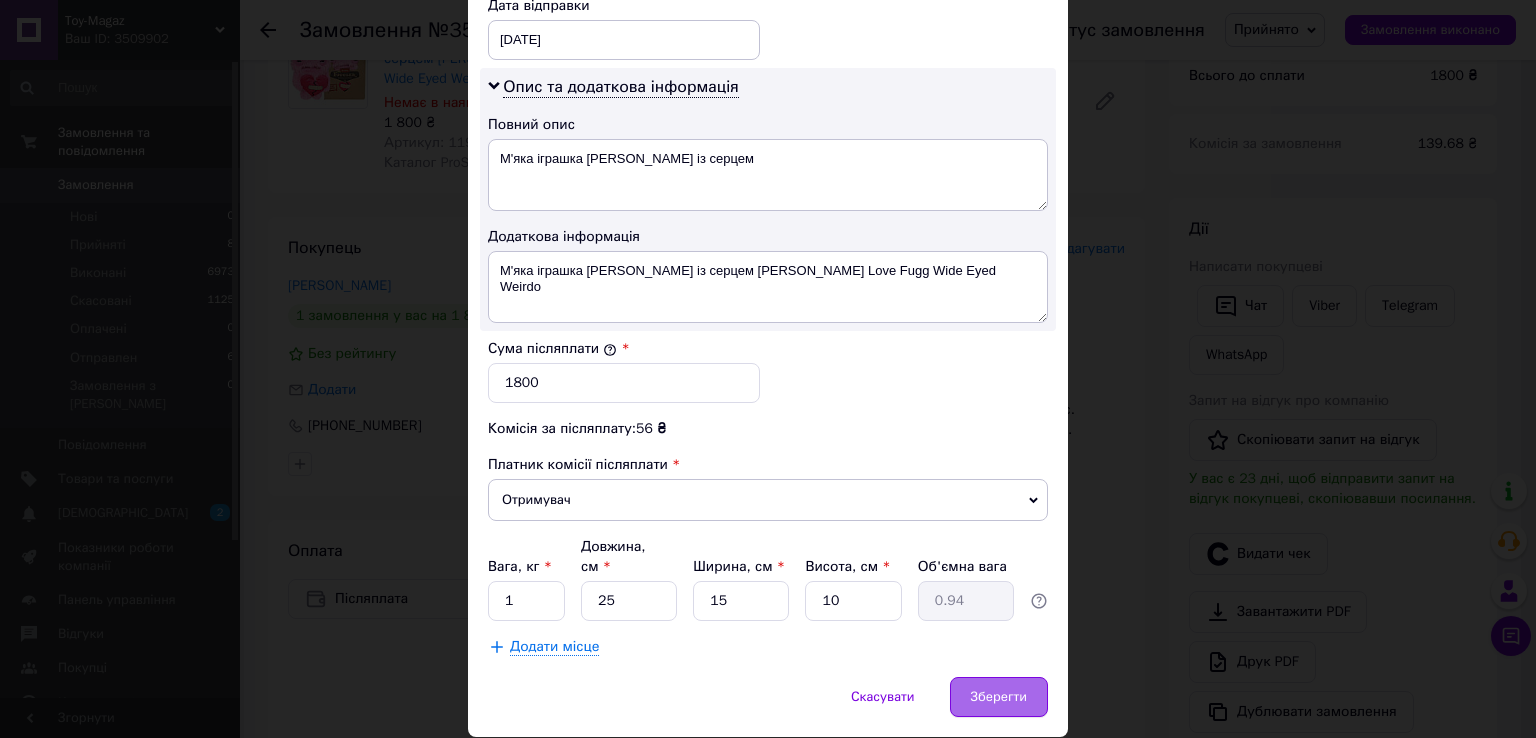 click on "Зберегти" at bounding box center (999, 697) 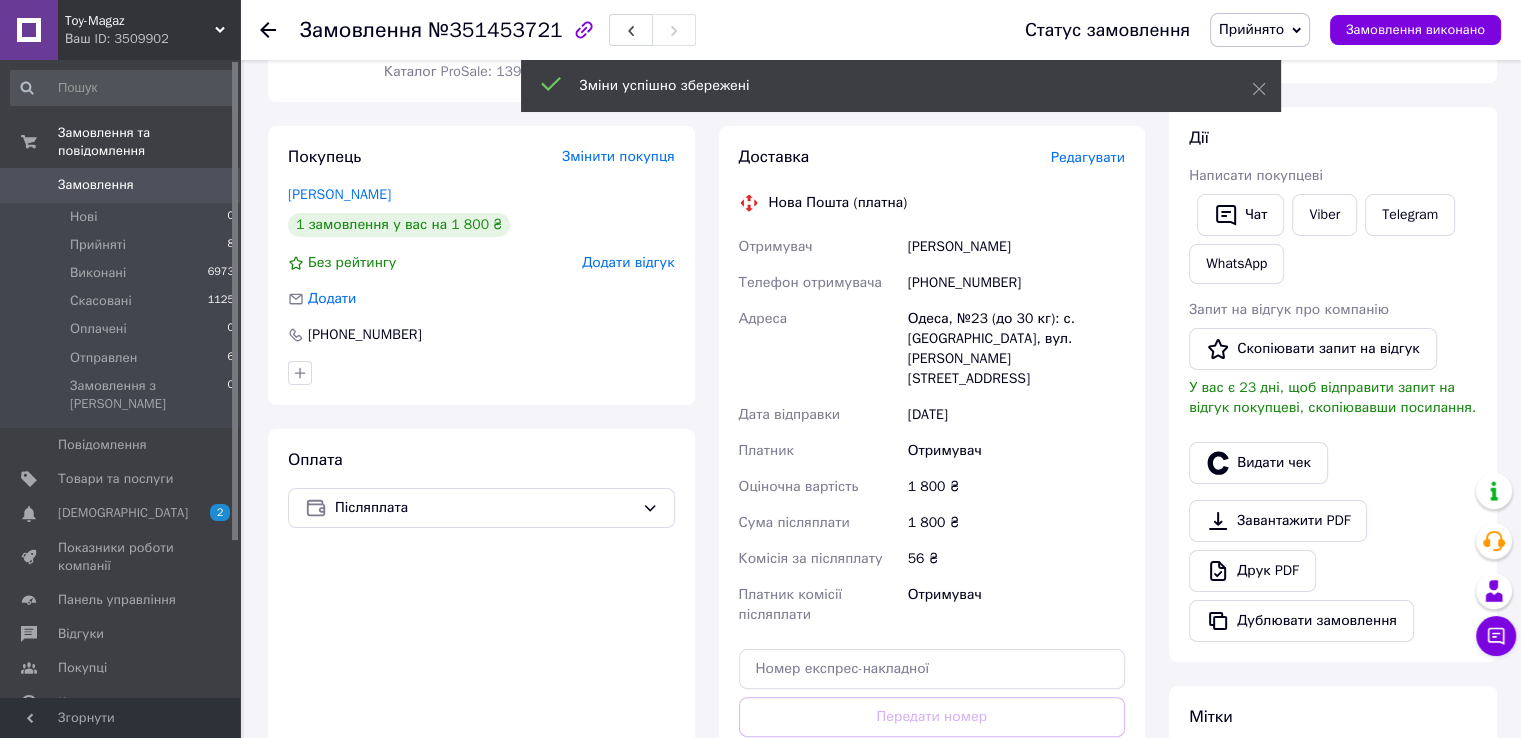 scroll, scrollTop: 402, scrollLeft: 0, axis: vertical 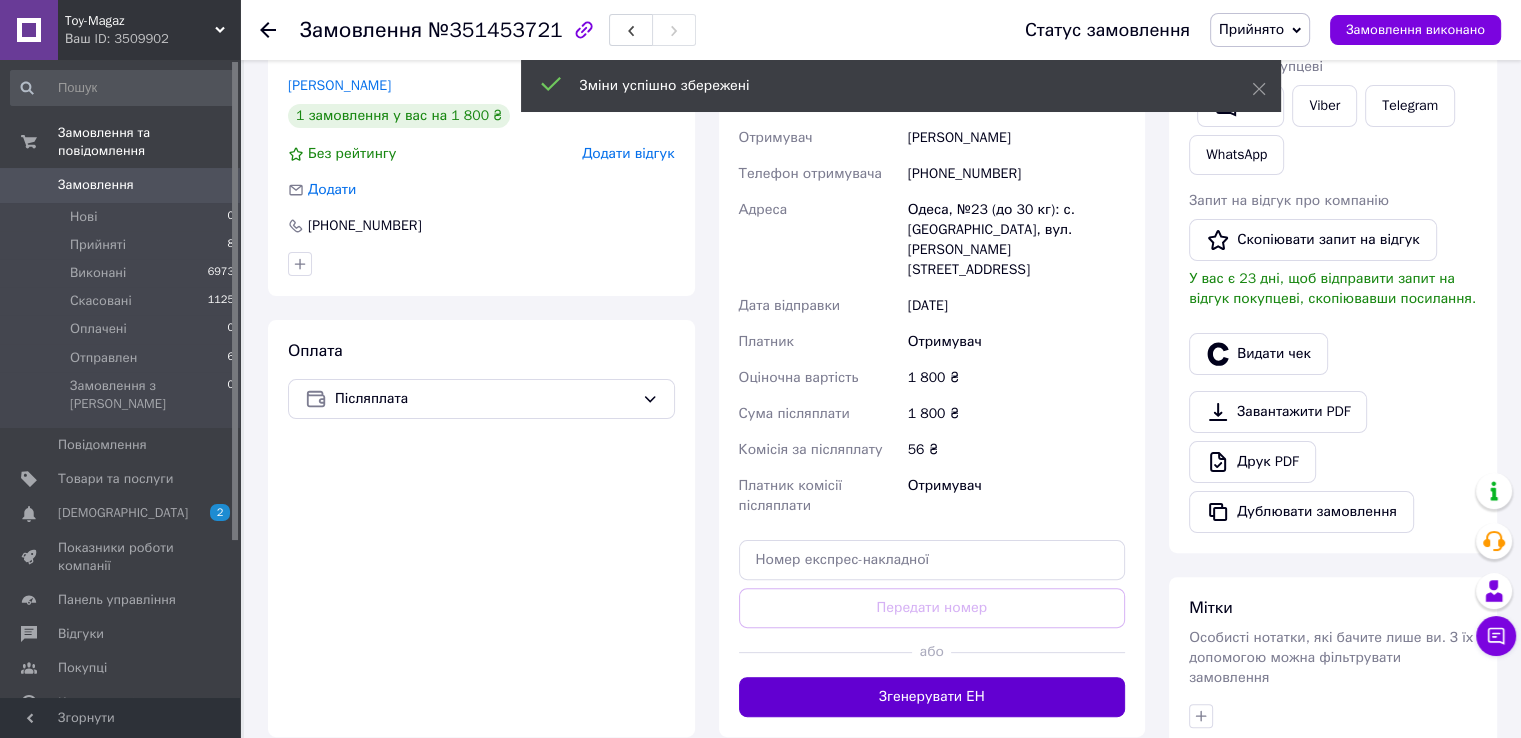 click on "Згенерувати ЕН" at bounding box center [932, 697] 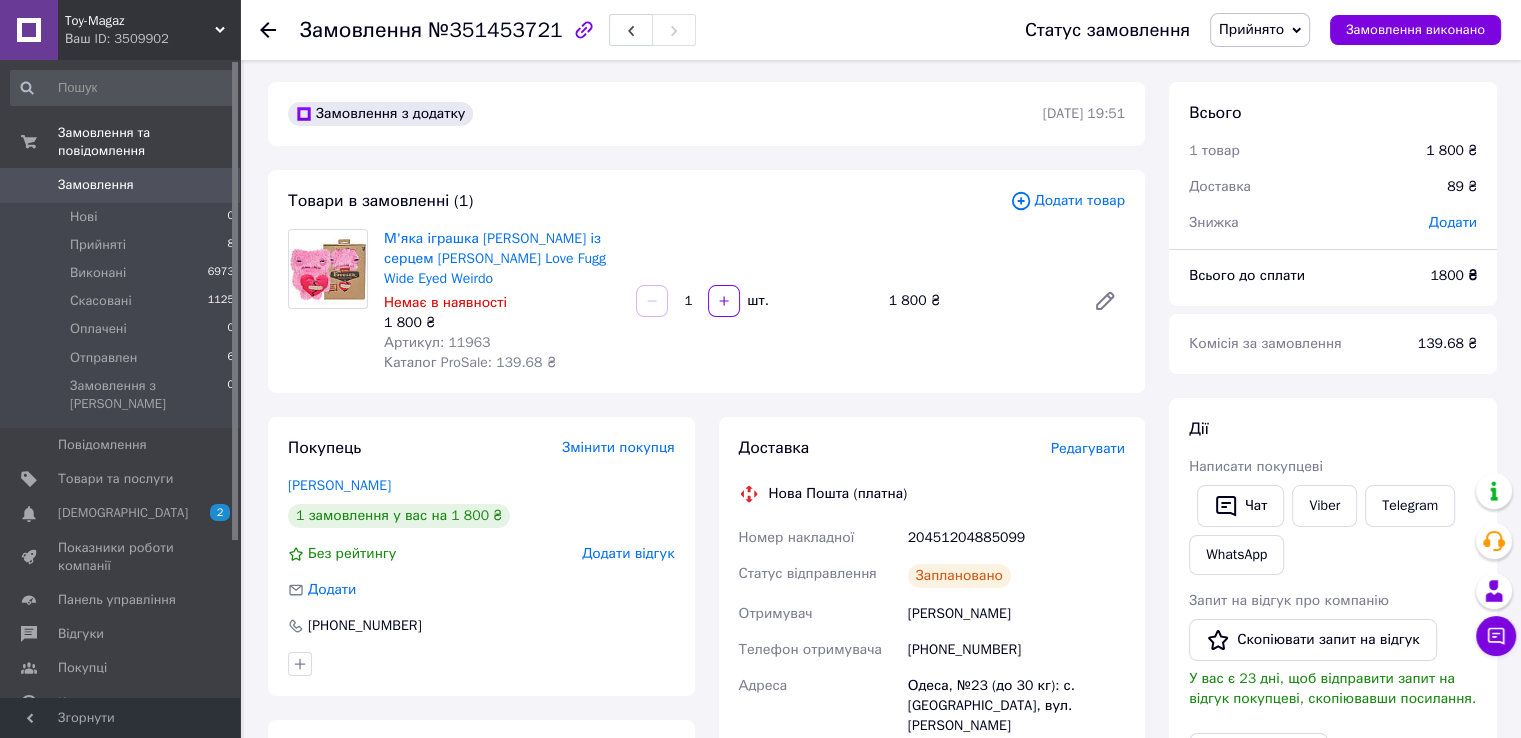 scroll, scrollTop: 0, scrollLeft: 0, axis: both 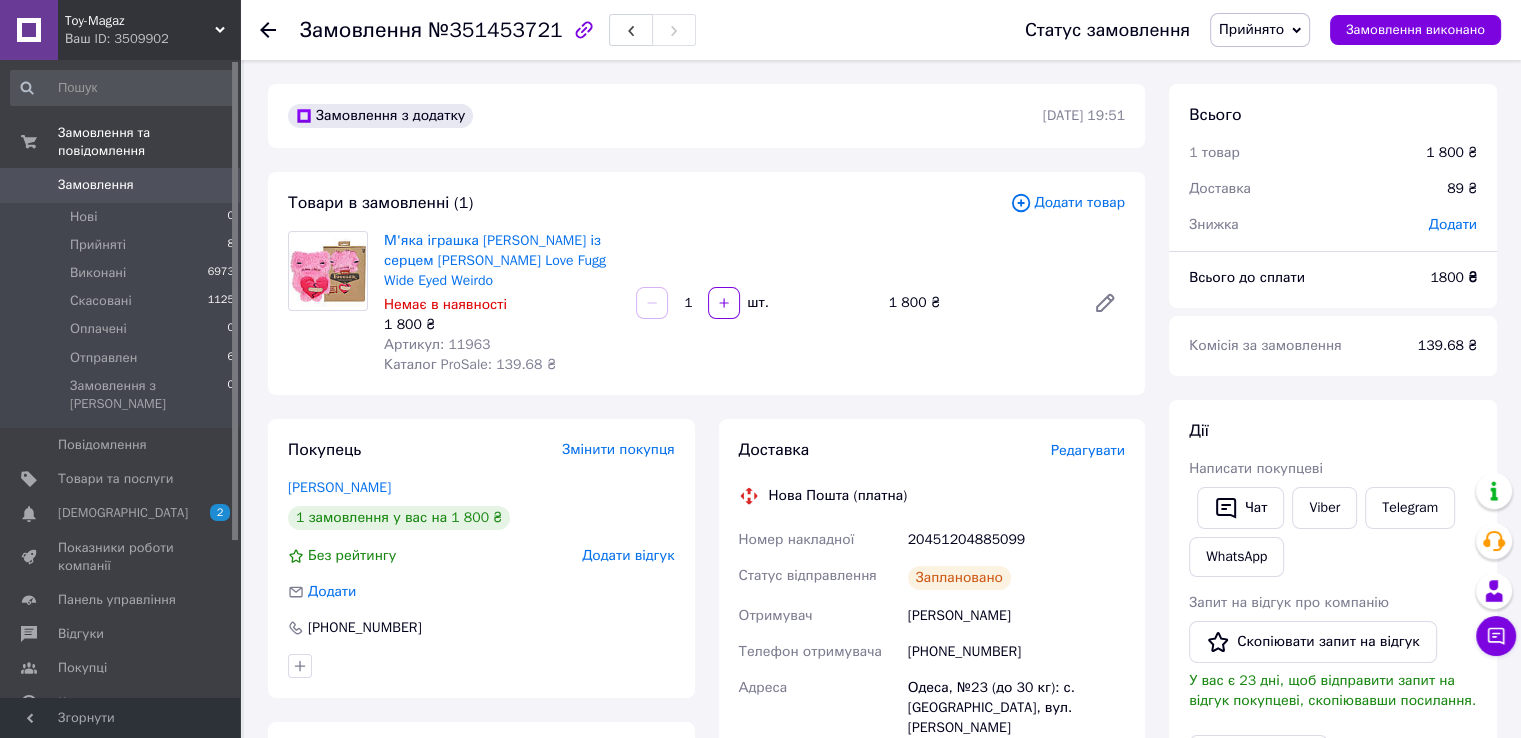click on "Замовлення" at bounding box center [96, 185] 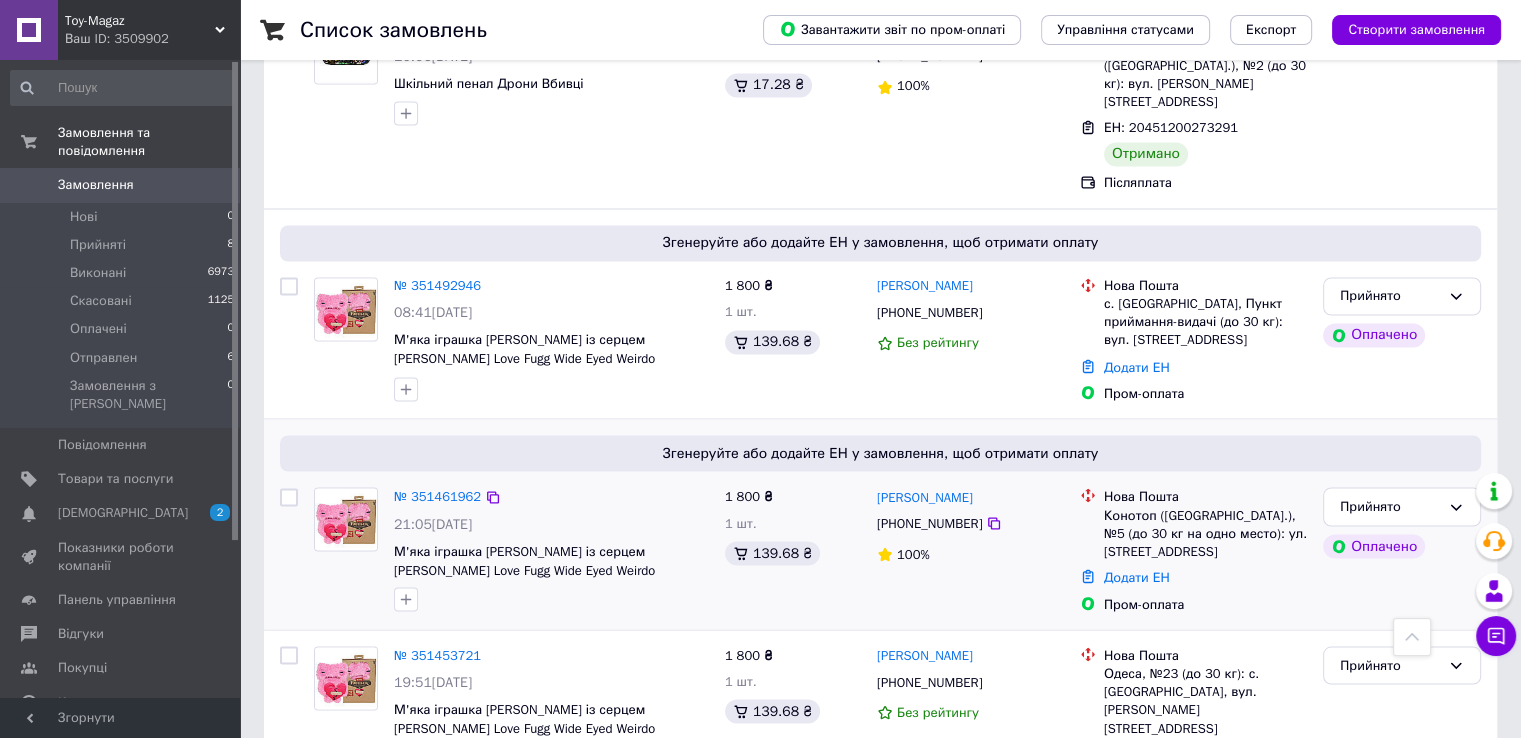 scroll, scrollTop: 3400, scrollLeft: 0, axis: vertical 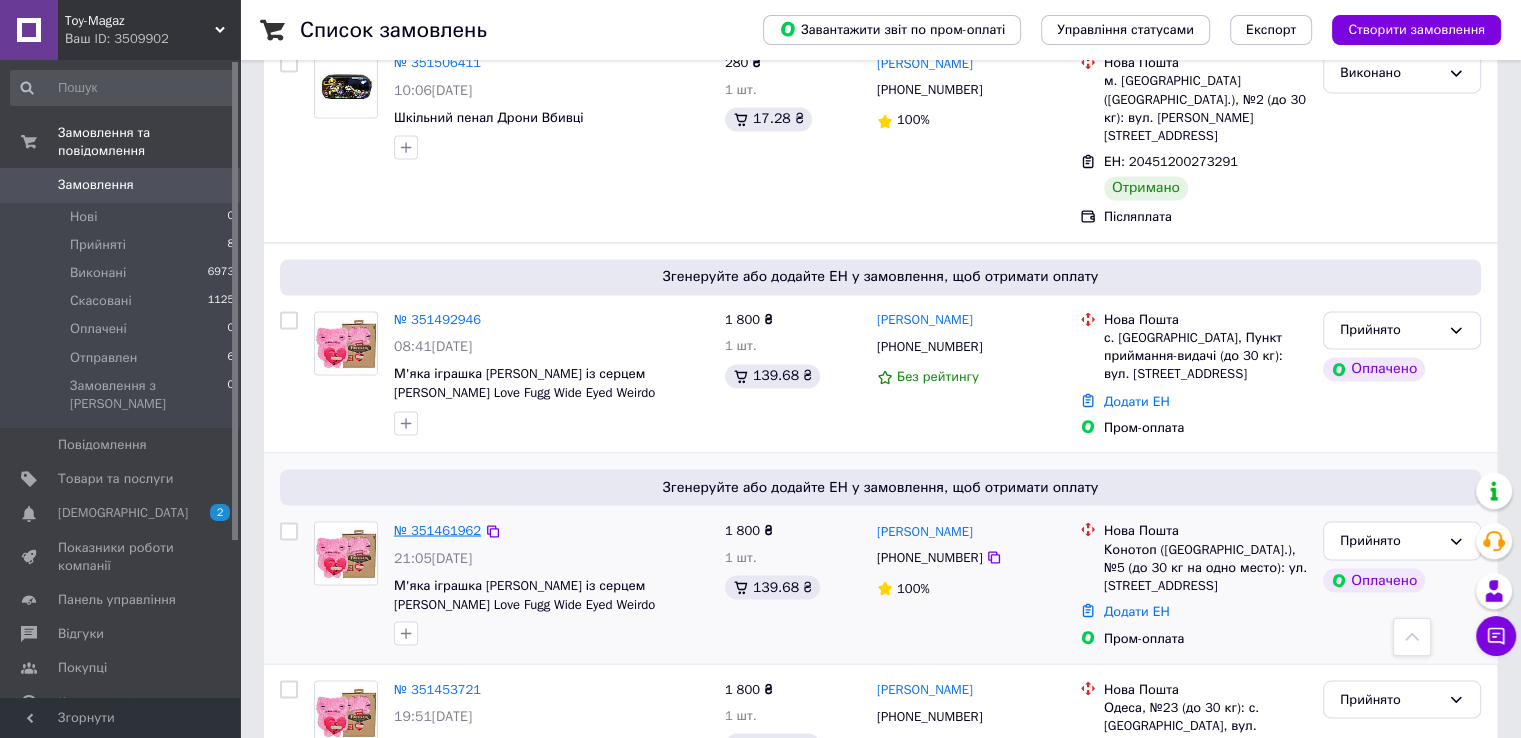 click on "№ 351461962" at bounding box center [437, 529] 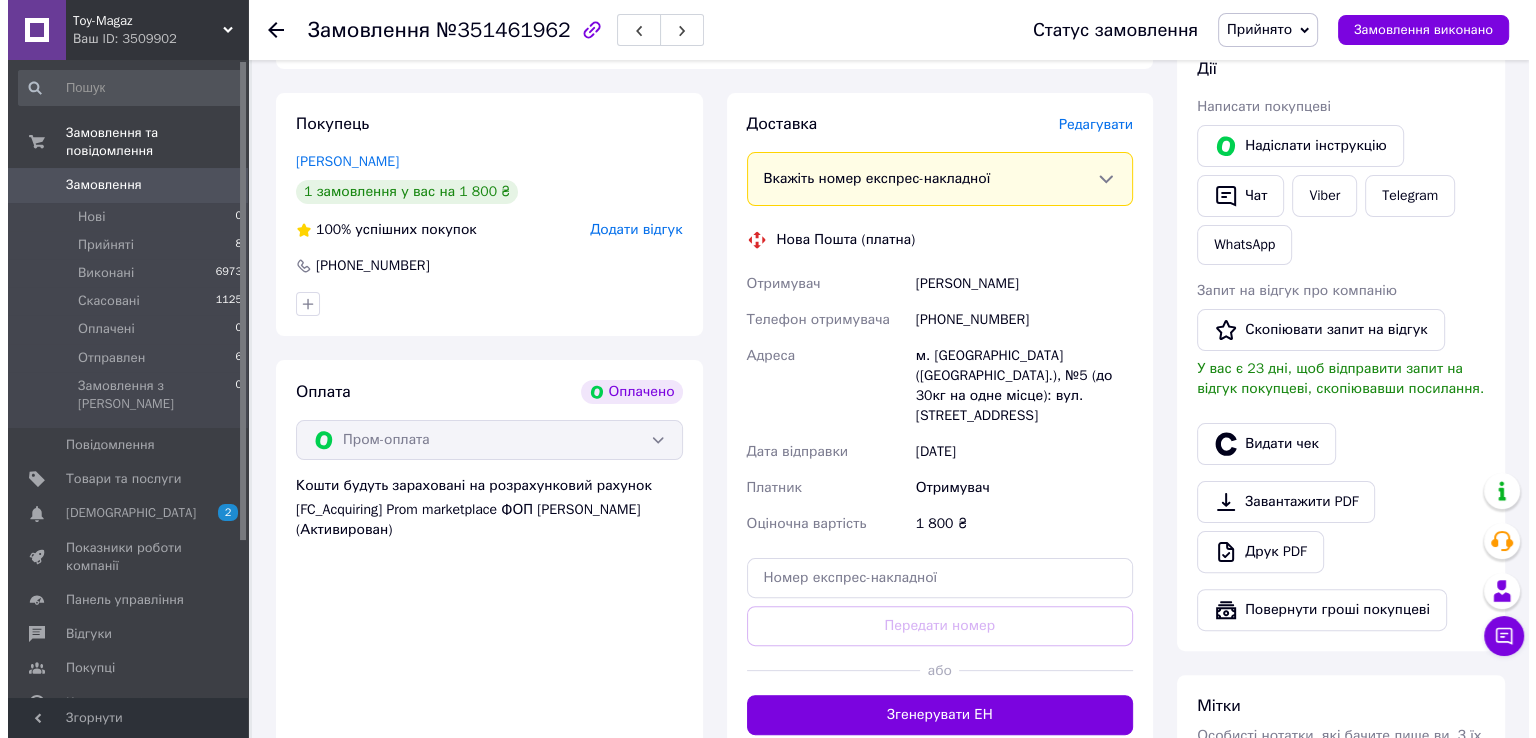 scroll, scrollTop: 188, scrollLeft: 0, axis: vertical 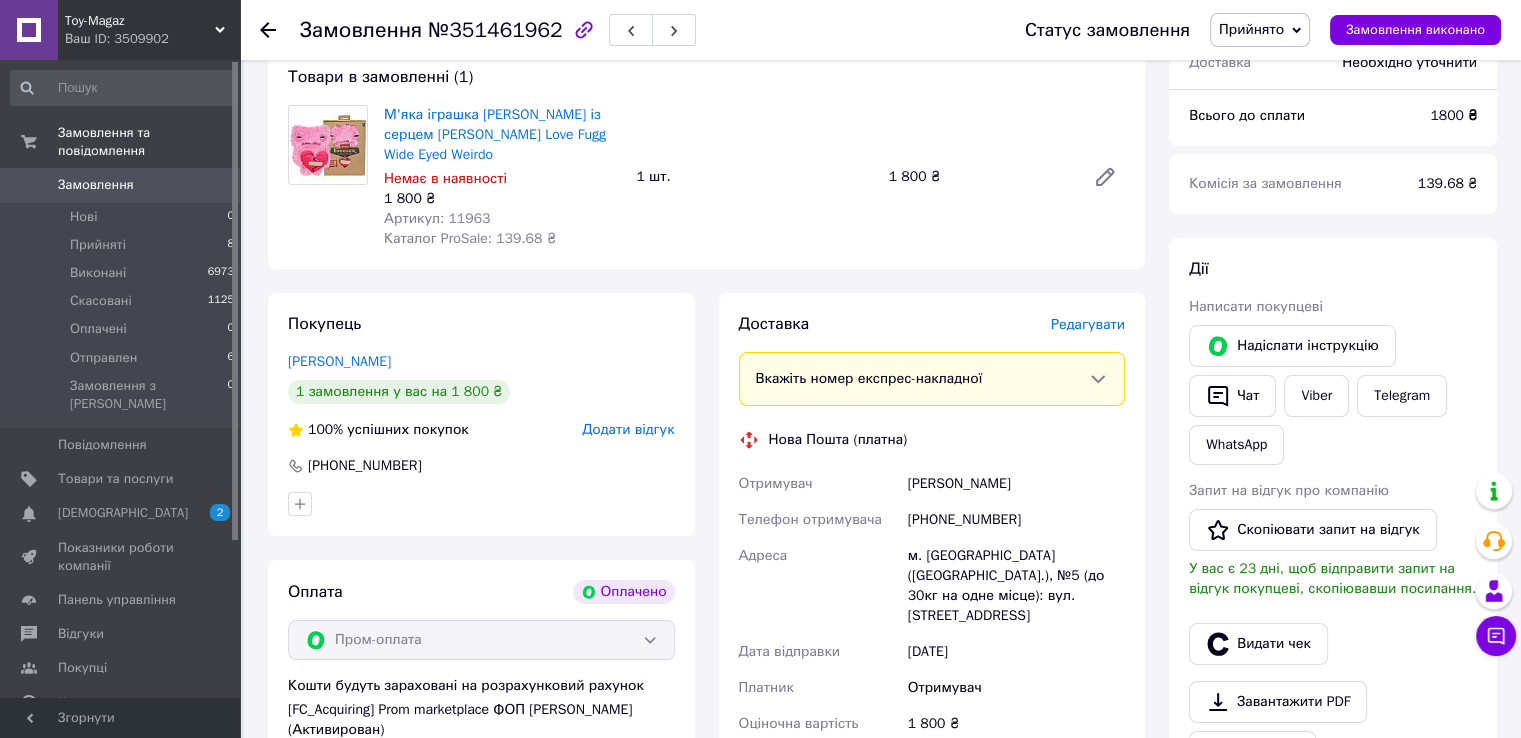 click on "Редагувати" at bounding box center (1088, 324) 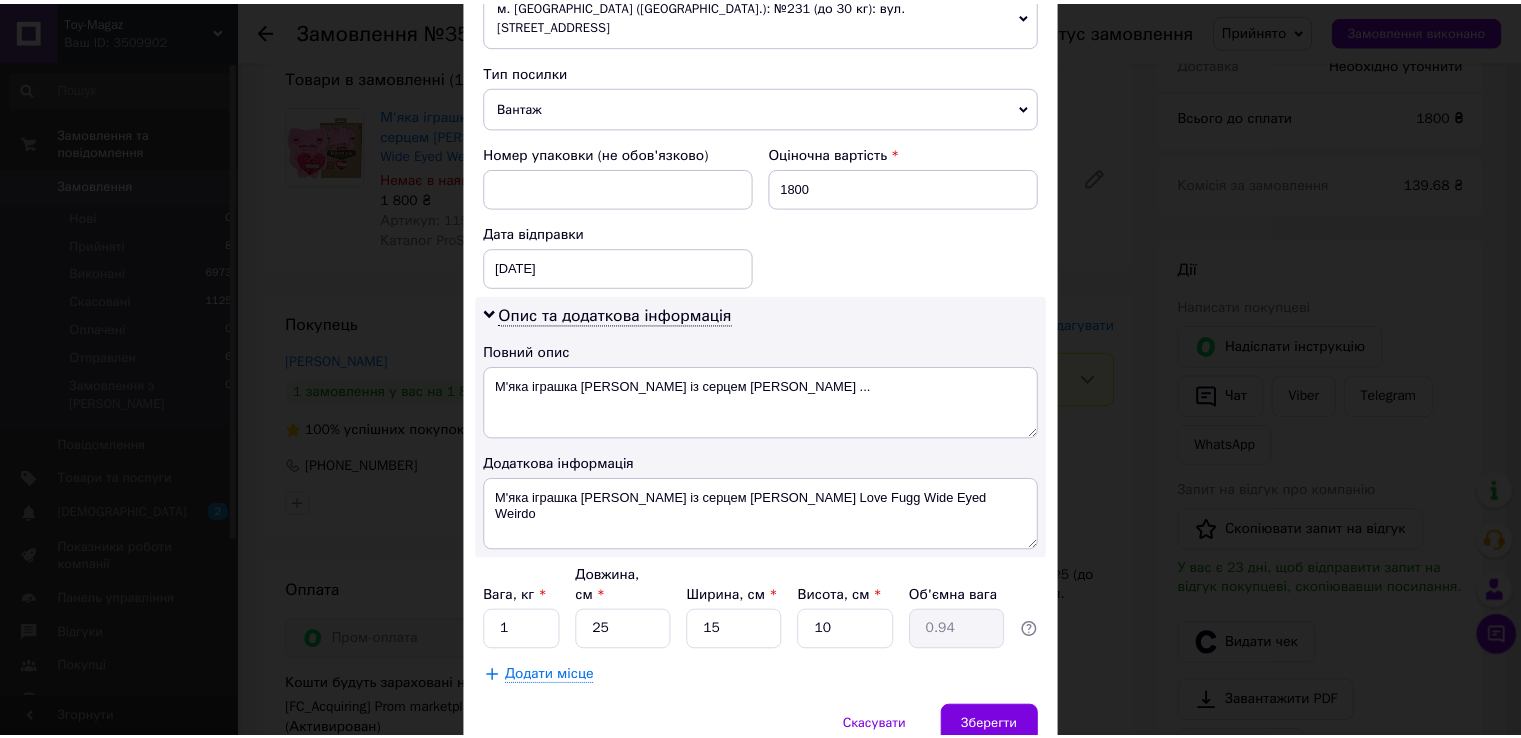 scroll, scrollTop: 800, scrollLeft: 0, axis: vertical 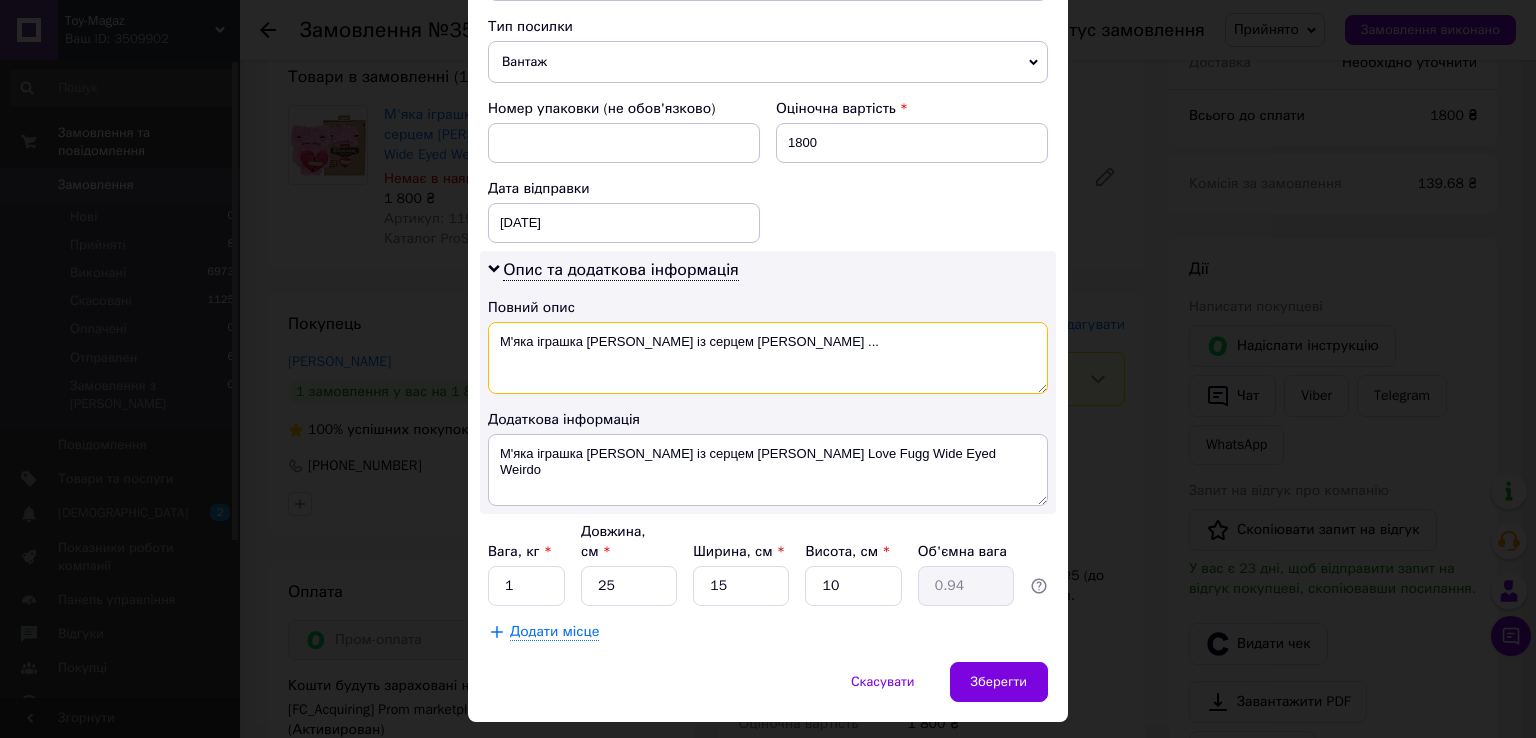 drag, startPoint x: 692, startPoint y: 314, endPoint x: 956, endPoint y: 313, distance: 264.0019 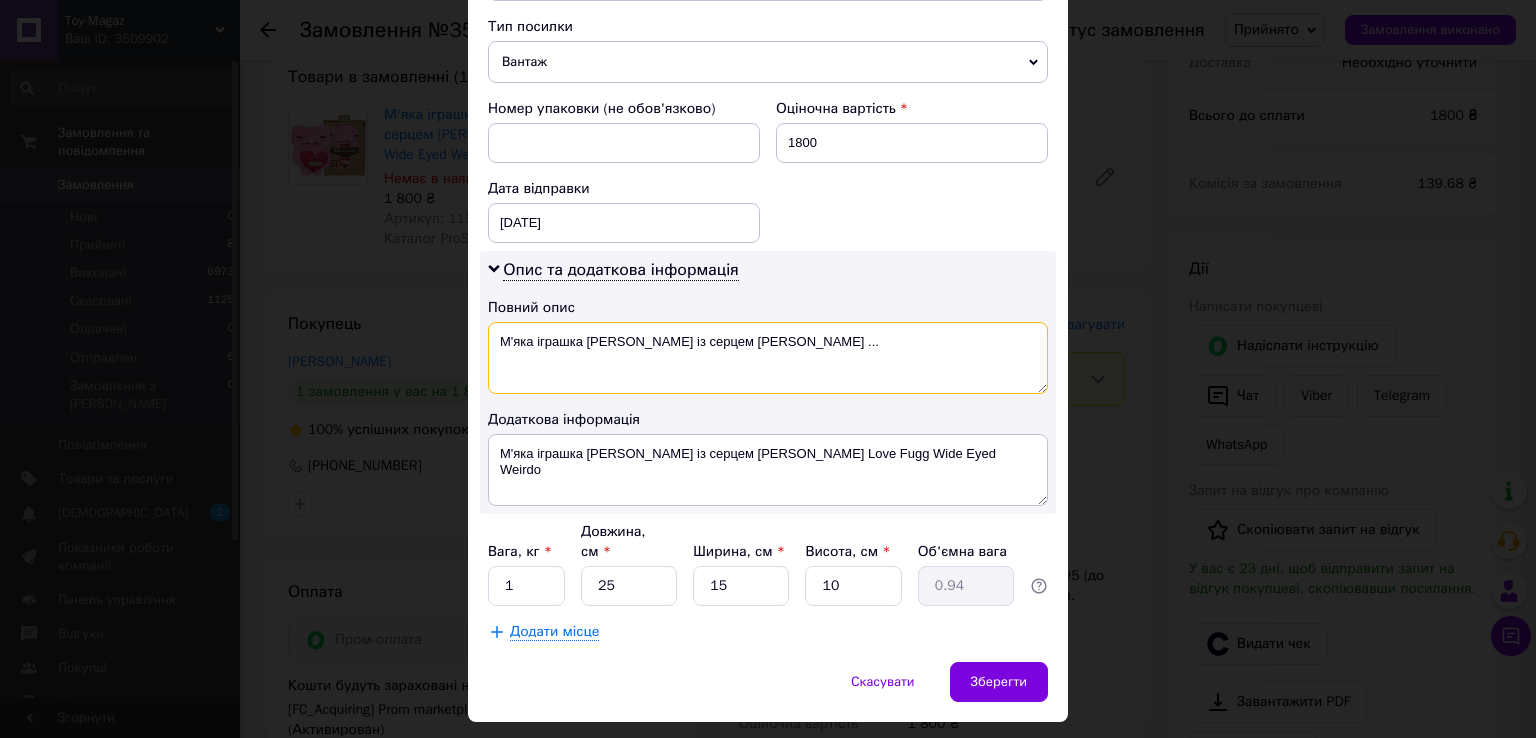 click on "М'яка іграшка [PERSON_NAME] із серцем [PERSON_NAME] ..." at bounding box center [768, 358] 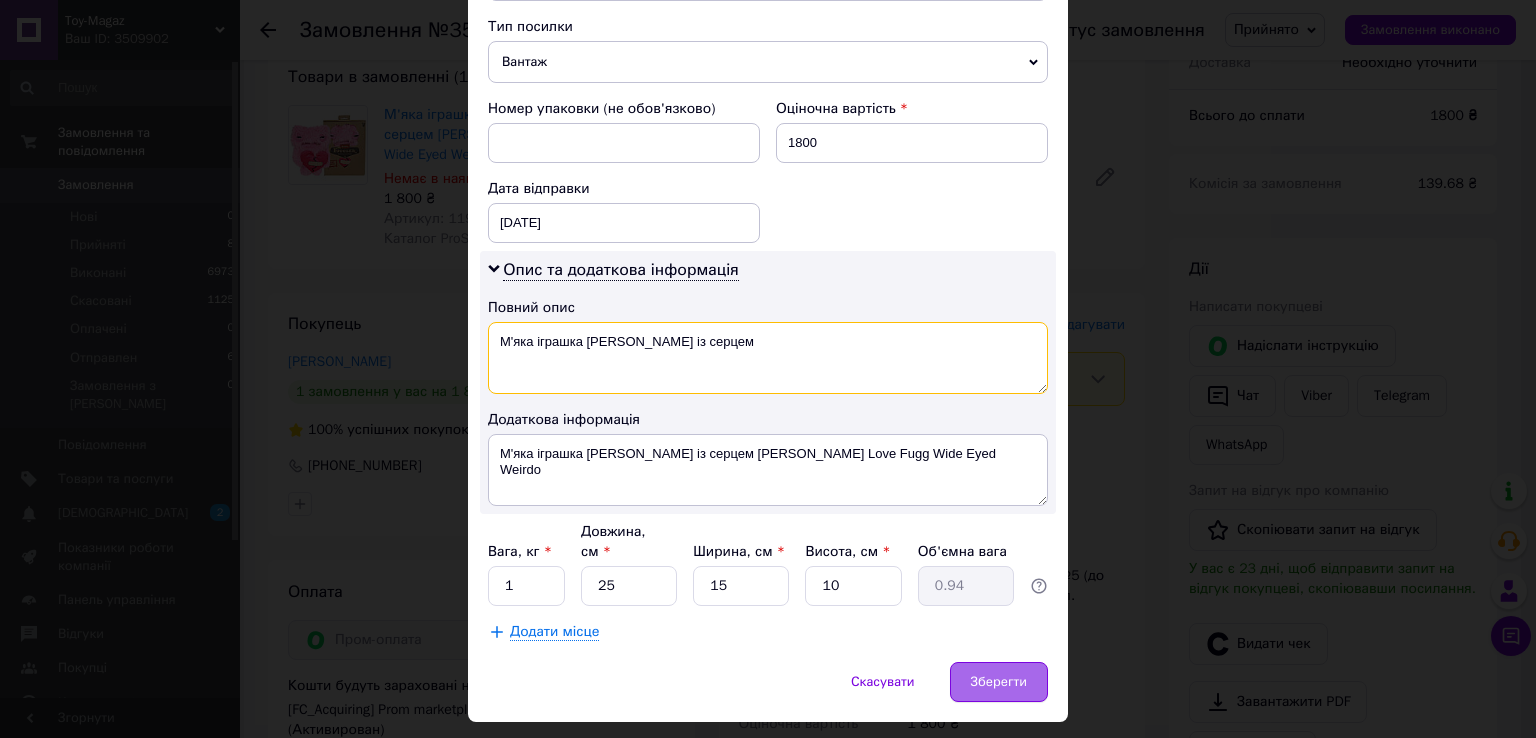 type on "М'яка іграшка [PERSON_NAME] із серцем" 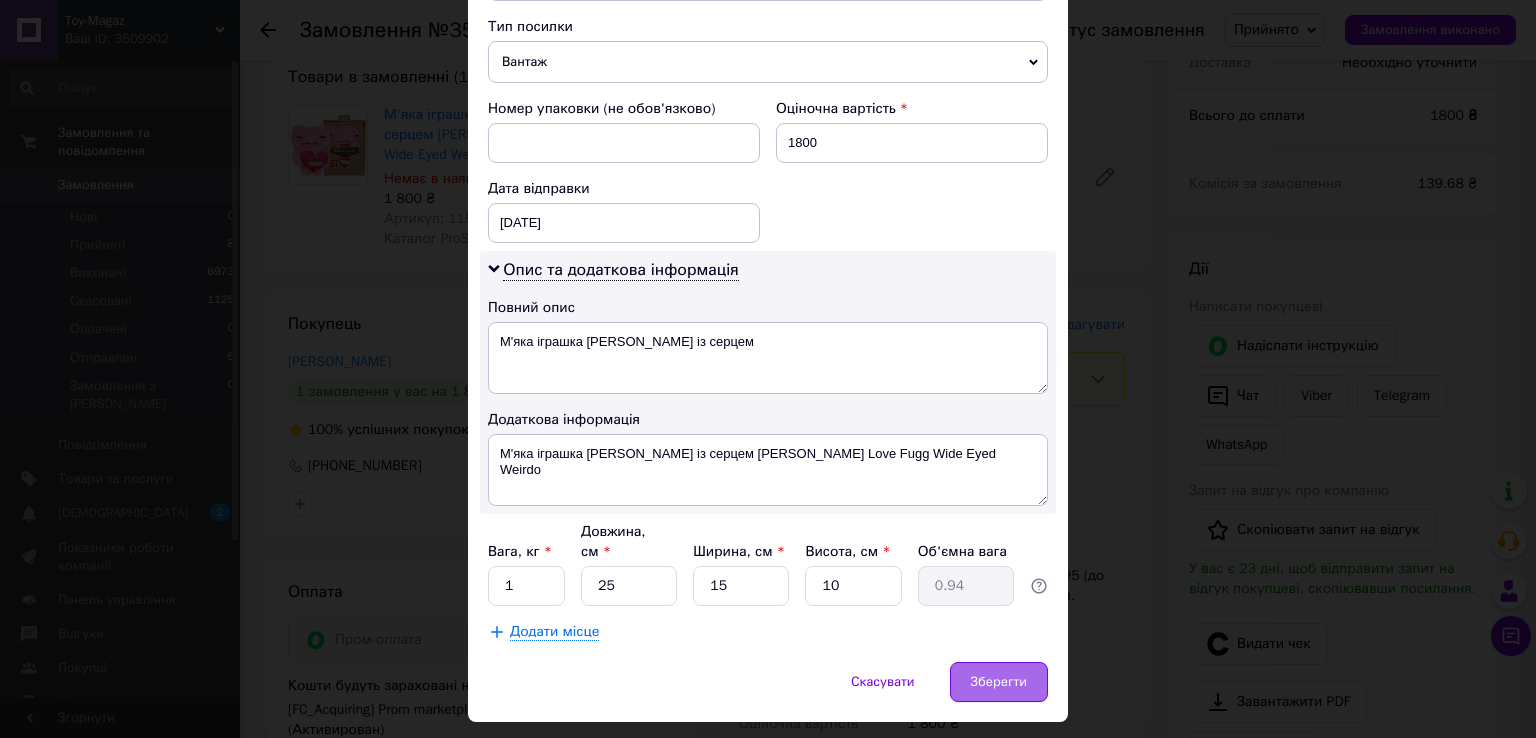 click on "Зберегти" at bounding box center [999, 682] 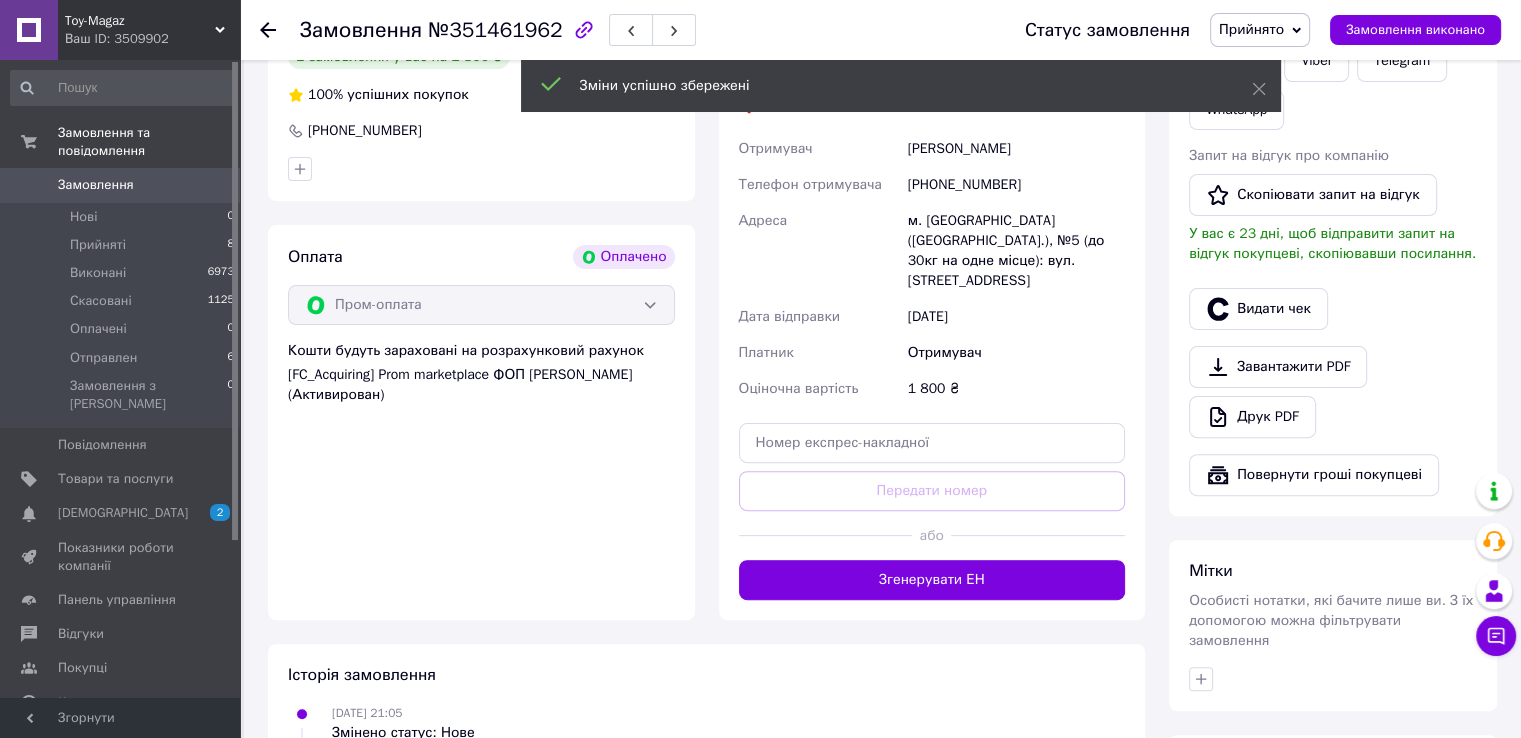 scroll, scrollTop: 588, scrollLeft: 0, axis: vertical 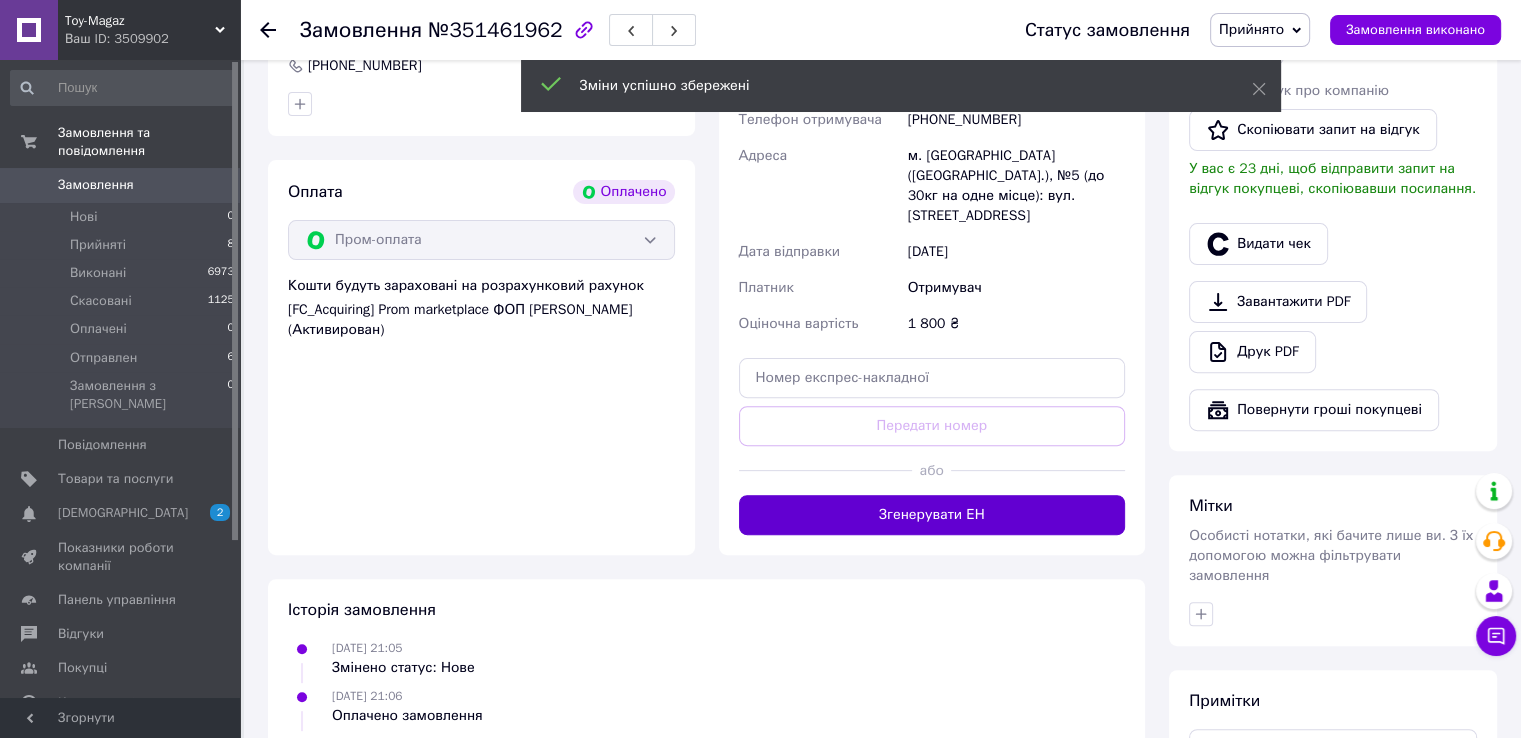 click on "Згенерувати ЕН" at bounding box center [932, 515] 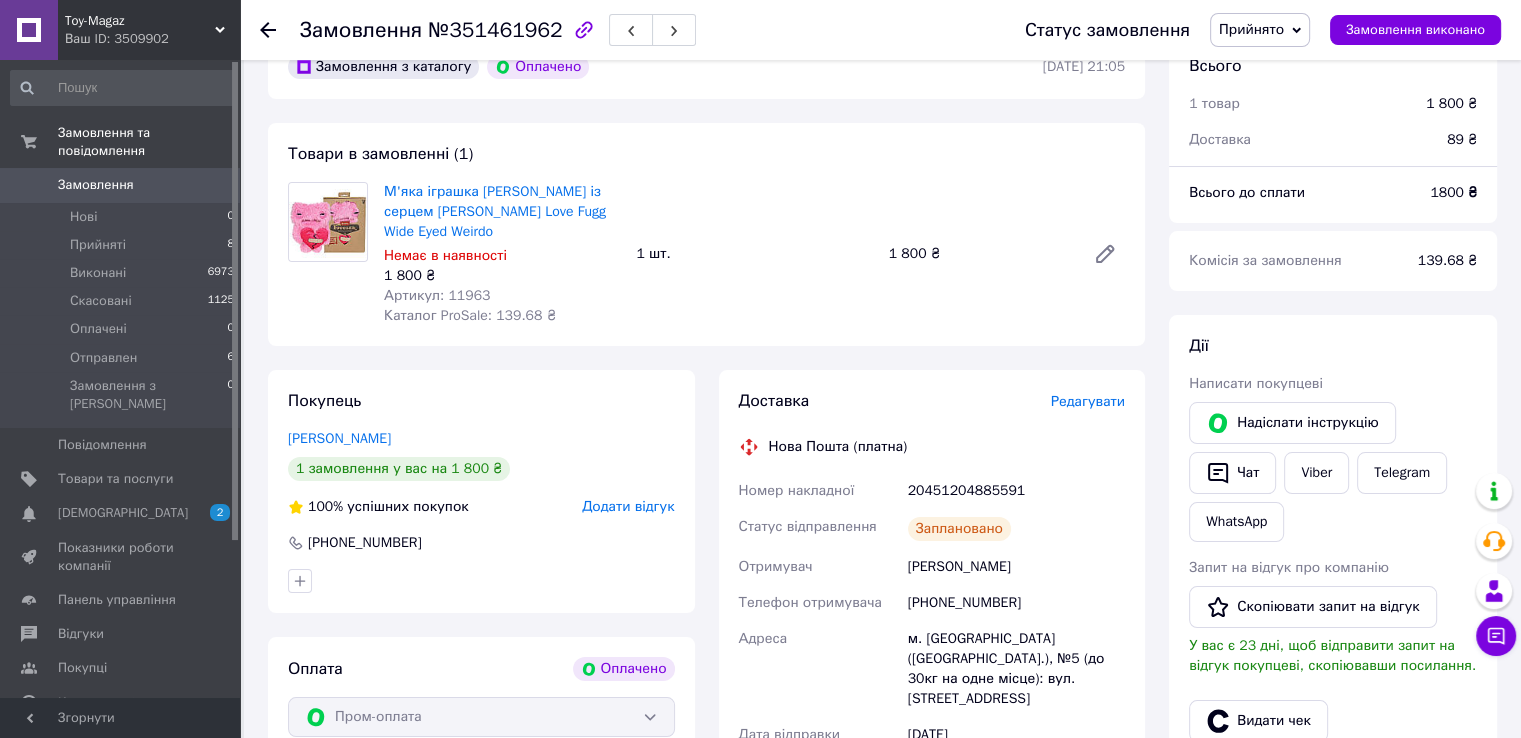 scroll, scrollTop: 0, scrollLeft: 0, axis: both 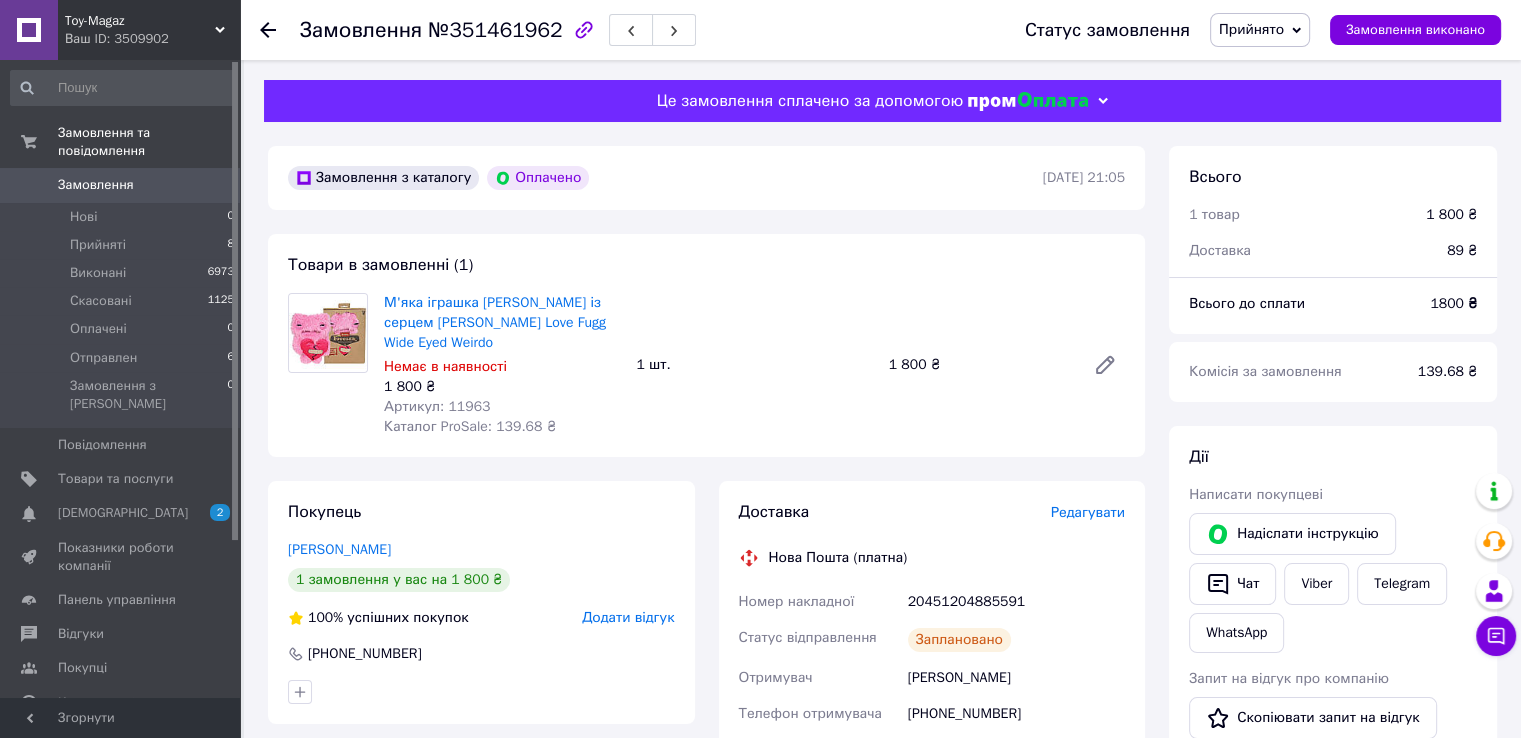 click on "Замовлення" at bounding box center (96, 185) 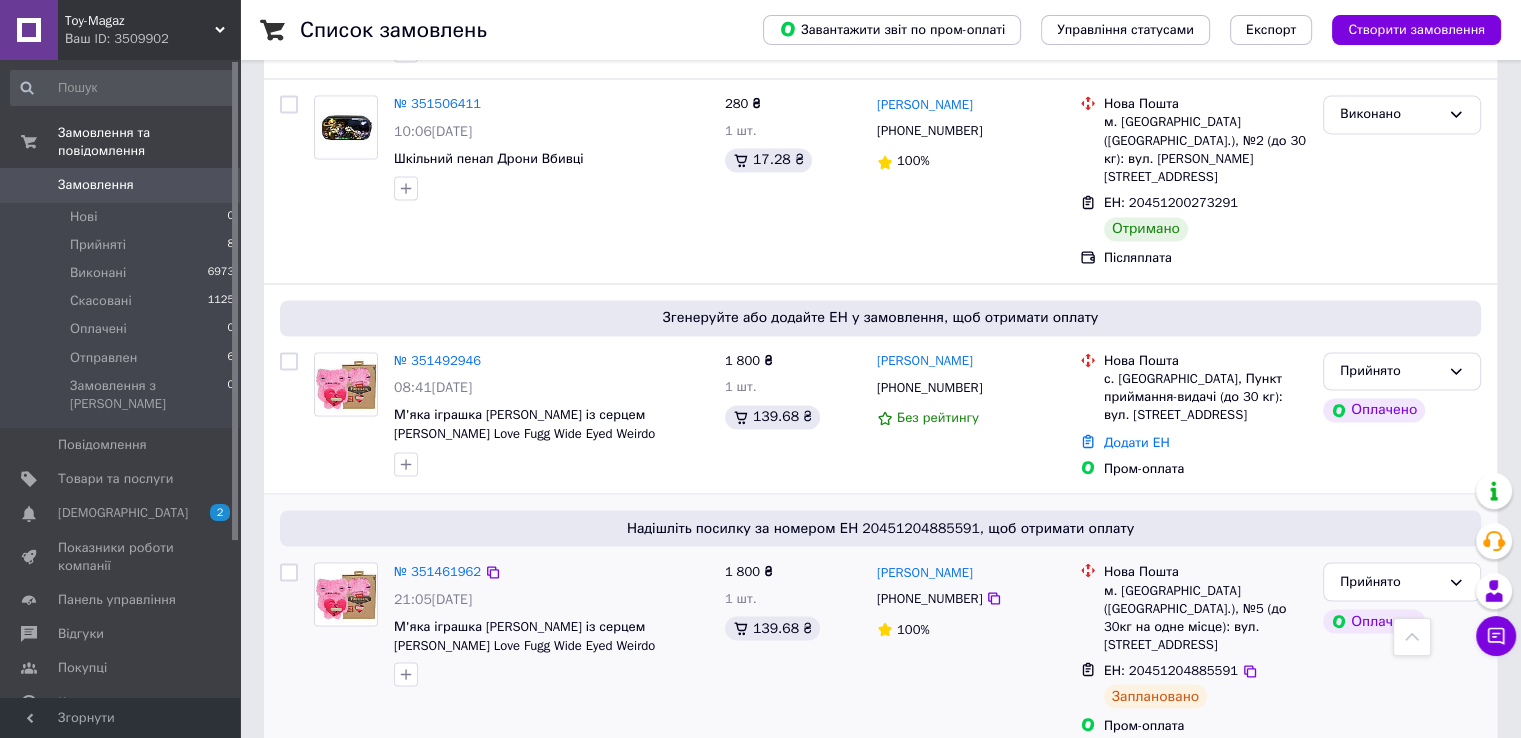 scroll, scrollTop: 3400, scrollLeft: 0, axis: vertical 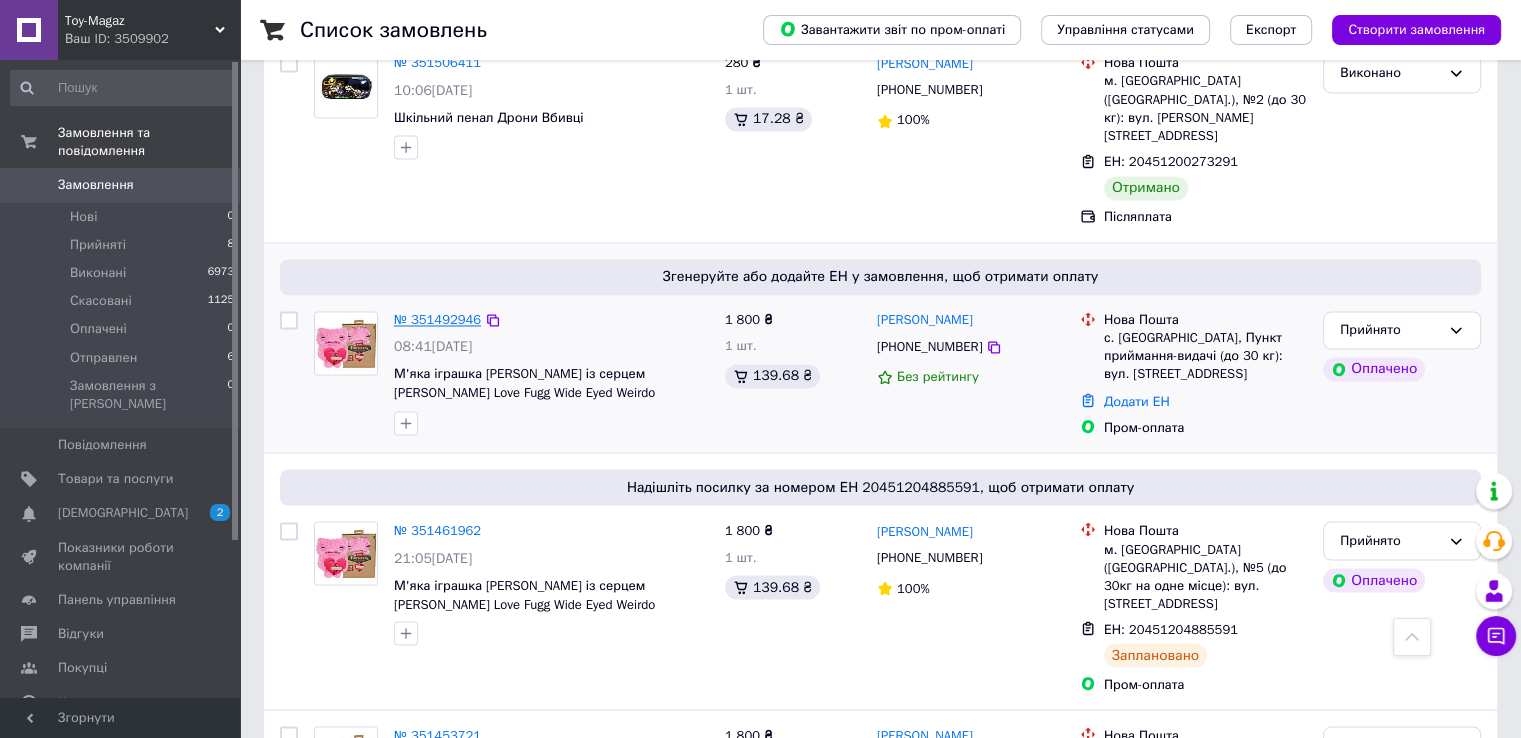 click on "№ 351492946" at bounding box center [437, 319] 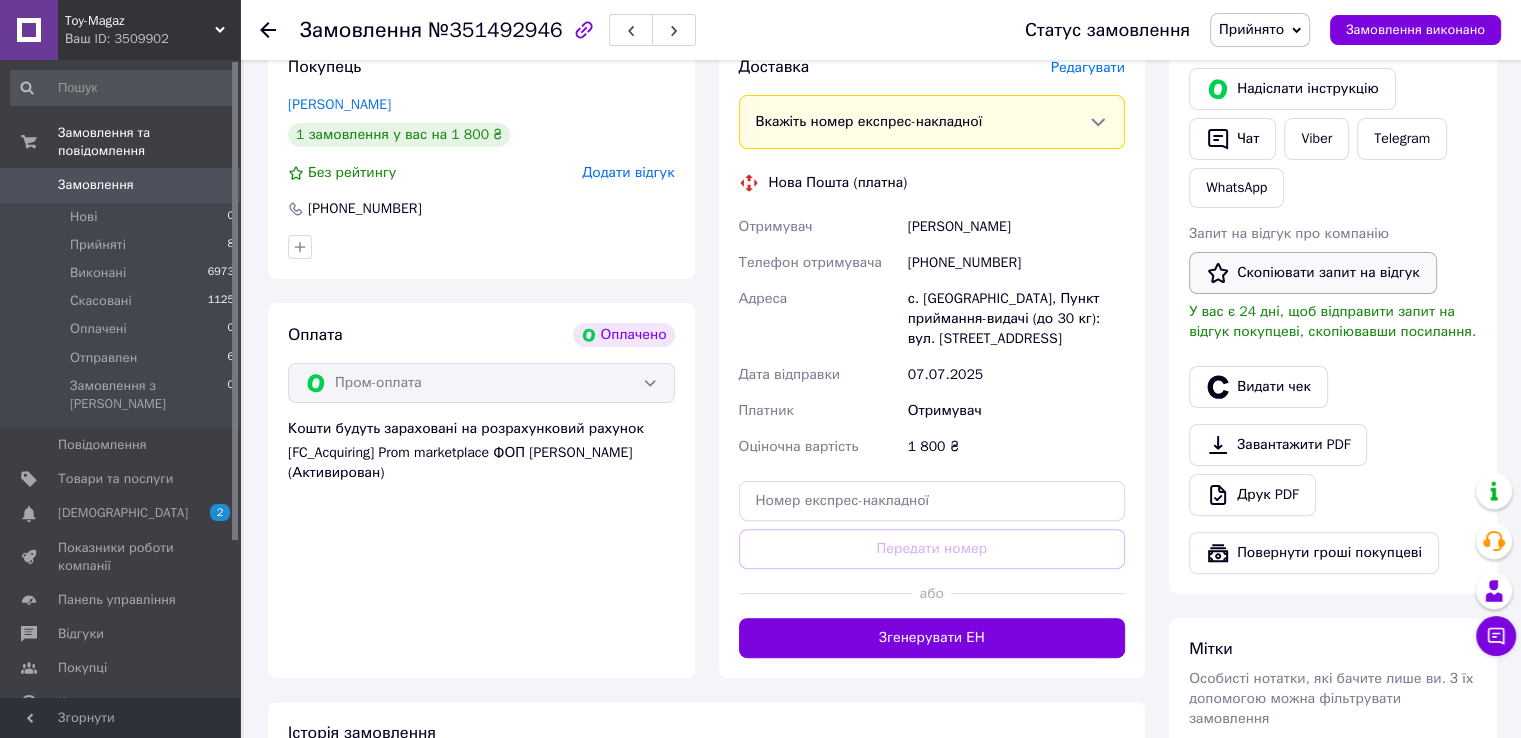 scroll, scrollTop: 314, scrollLeft: 0, axis: vertical 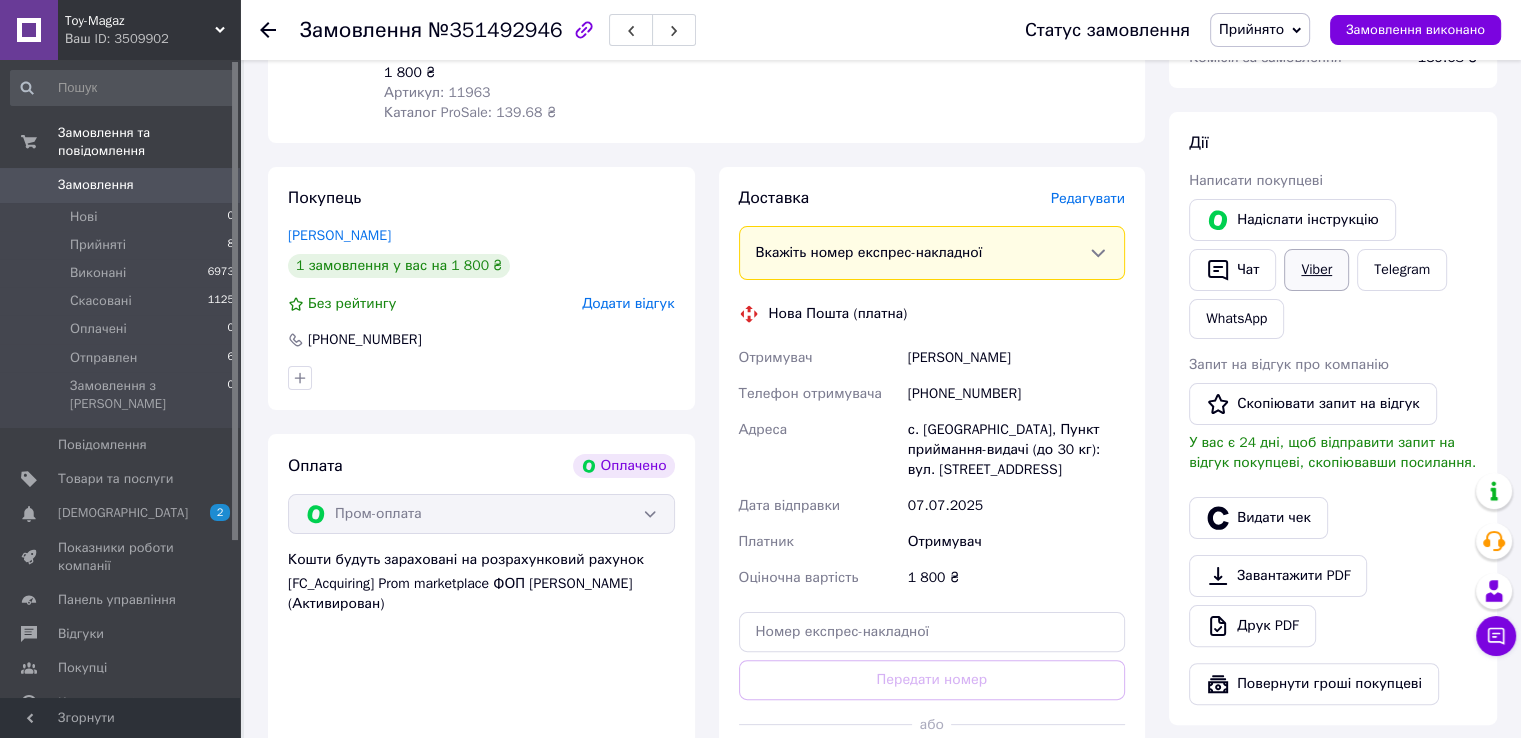 click on "Viber" at bounding box center [1316, 270] 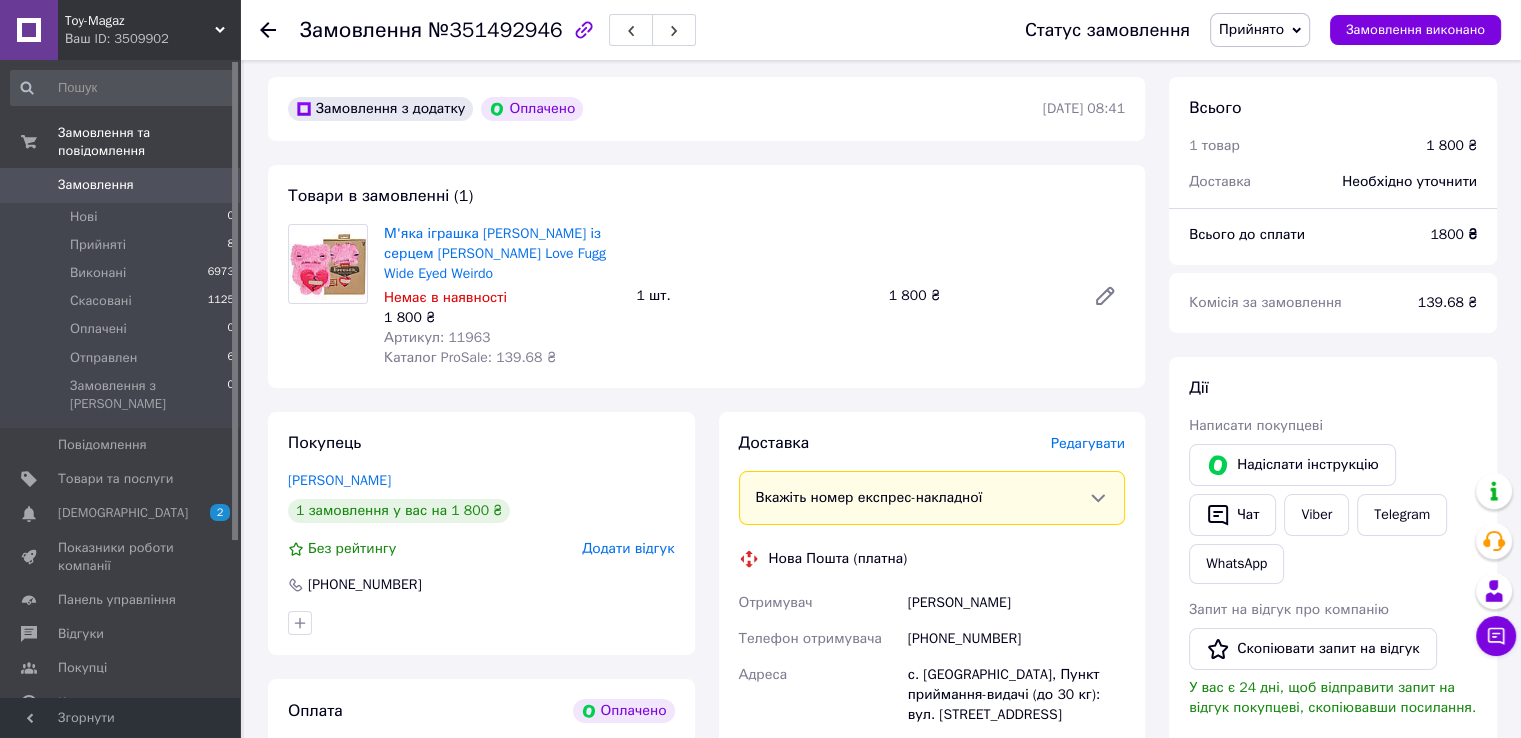 scroll, scrollTop: 0, scrollLeft: 0, axis: both 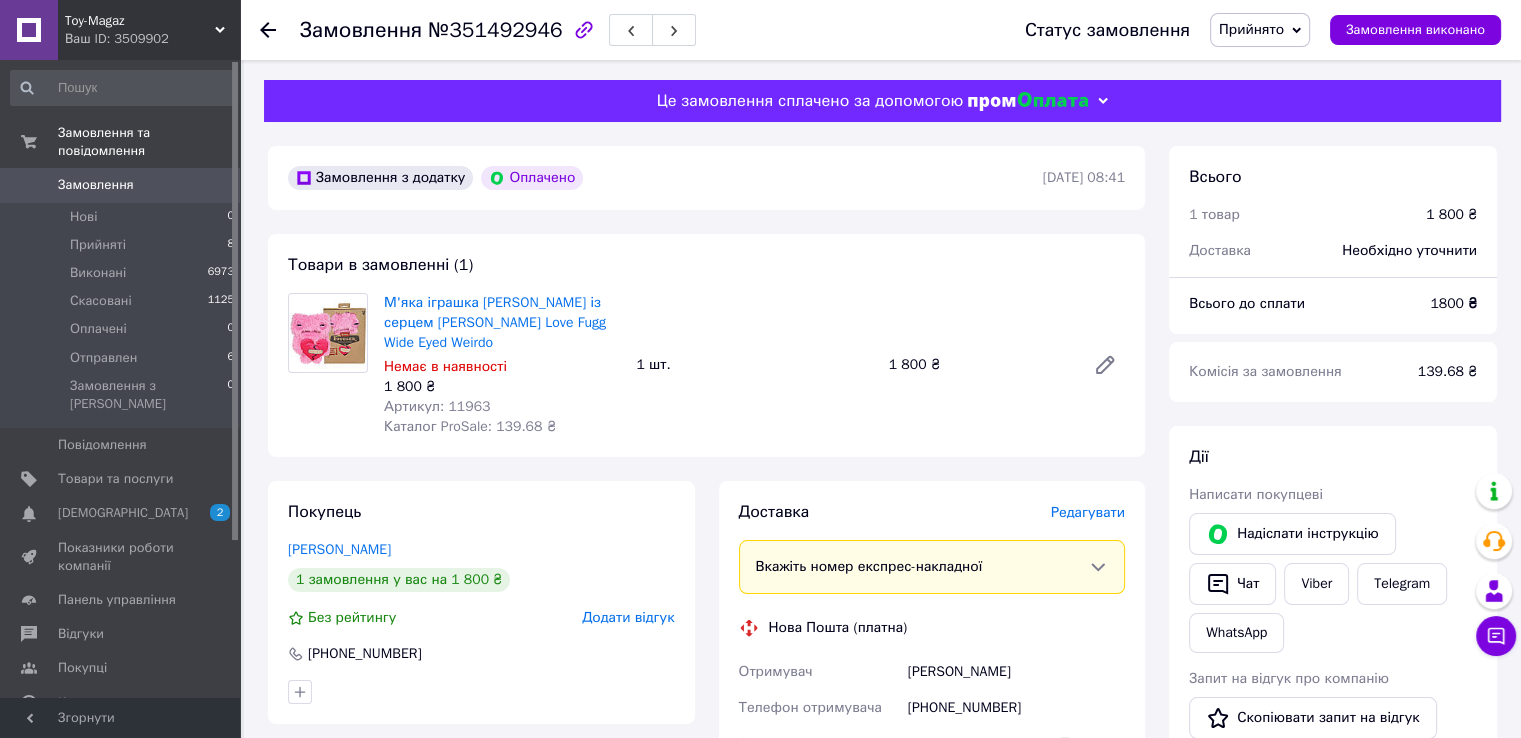 click on "Замовлення" at bounding box center (96, 185) 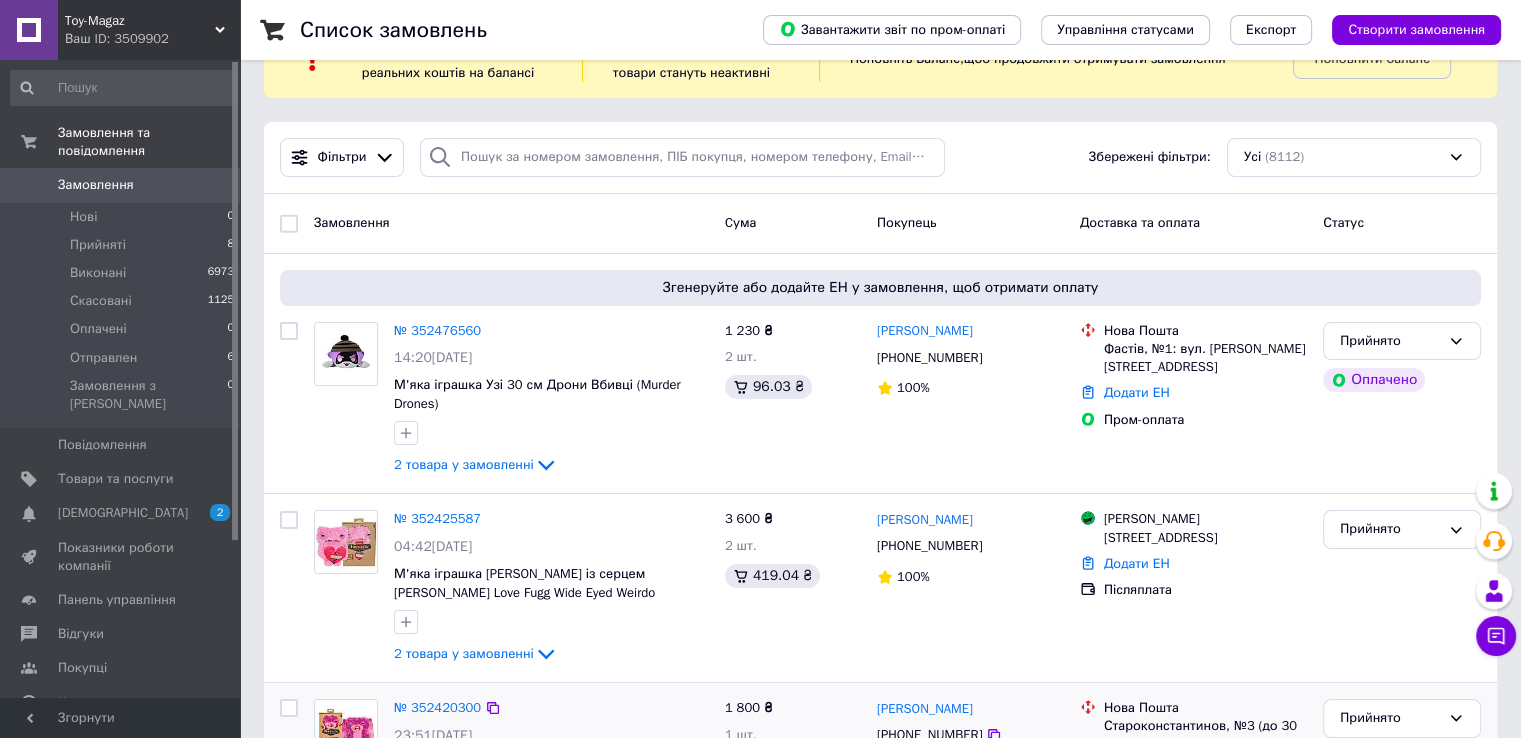 scroll, scrollTop: 300, scrollLeft: 0, axis: vertical 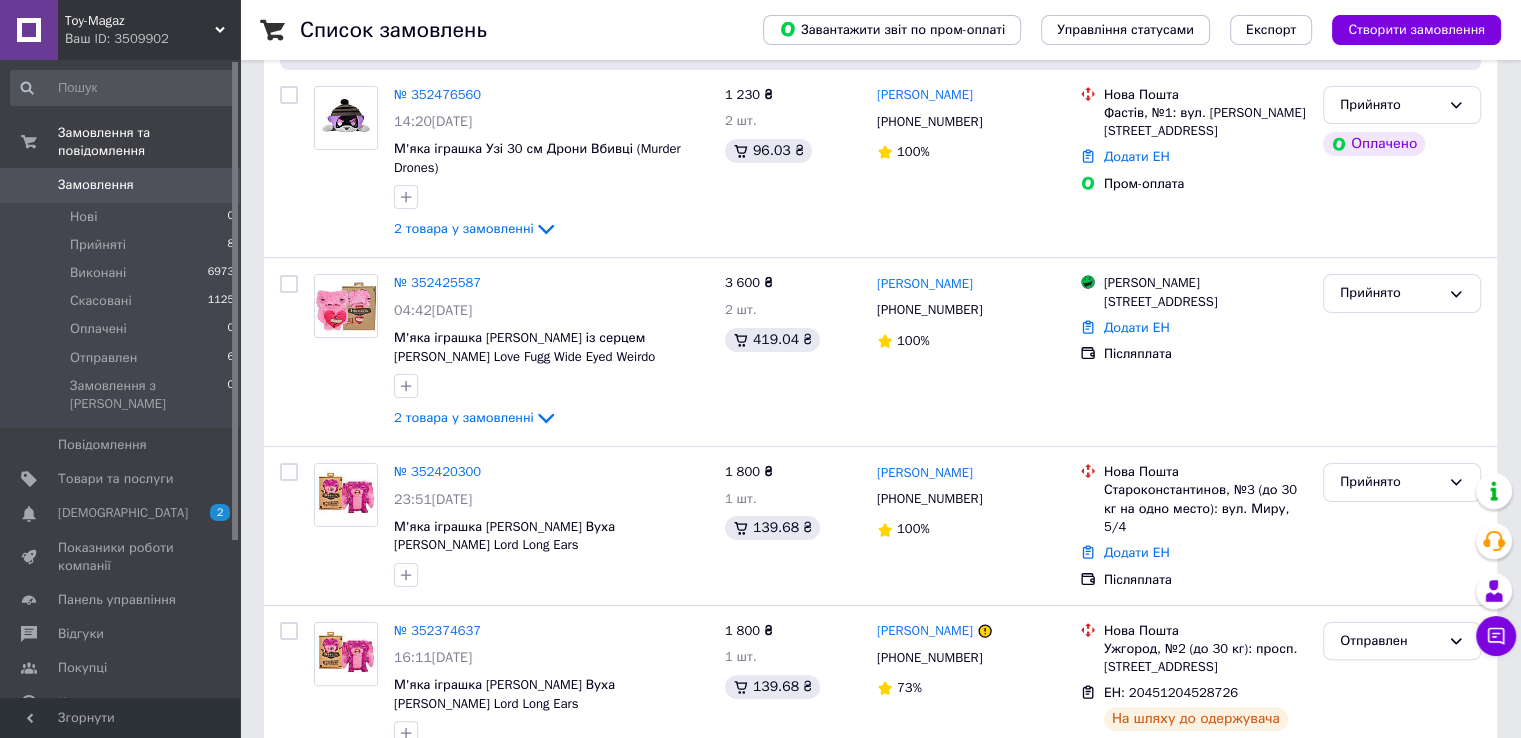 click on "Список замовлень   Завантажити звіт по пром-оплаті Управління статусами Експорт Створити замовлення -212.00 ₴ реальних коштів на балансі Через 4 дні товари стануть неактивні Поповніть Баланс ,  щоб продовжити отримувати замовлення Поповнити баланс Фільтри Збережені фільтри: Усі (8112) Замовлення Cума Покупець Доставка та оплата Статус Згенеруйте або додайте ЕН у замовлення, щоб отримати оплату № 352476560 14:20[DATE] М'яка іграшка Узі 30 см Дрони Вбивці (Murder Drones) 2 товара у замовленні 1 230 ₴ 2 шт. 96.03 ₴ [PERSON_NAME] [PHONE_NUMBER] 100% Нова Пошта Додати ЕН Пром-оплата 3 600 ₴" at bounding box center [880, 9489] 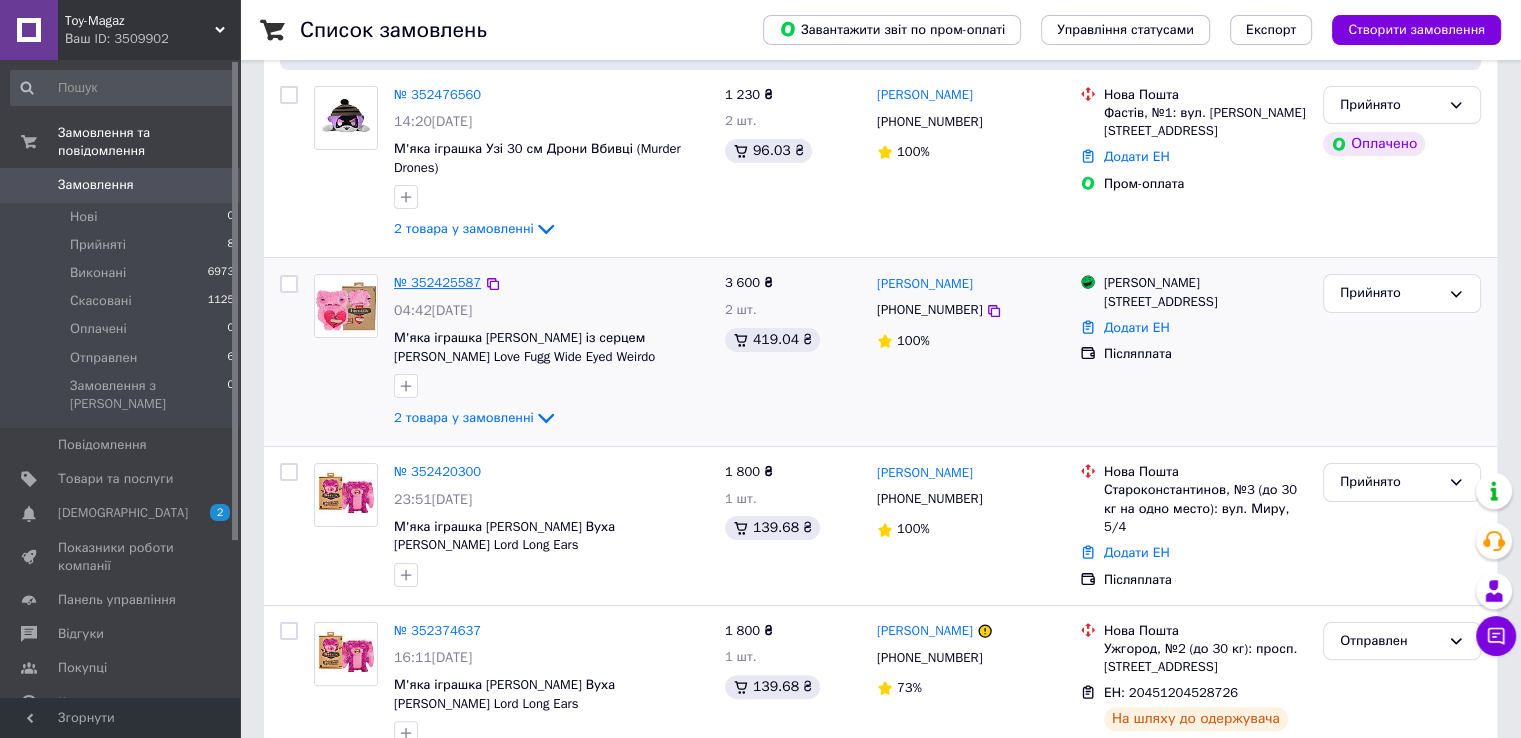 click on "№ 352425587" at bounding box center (437, 282) 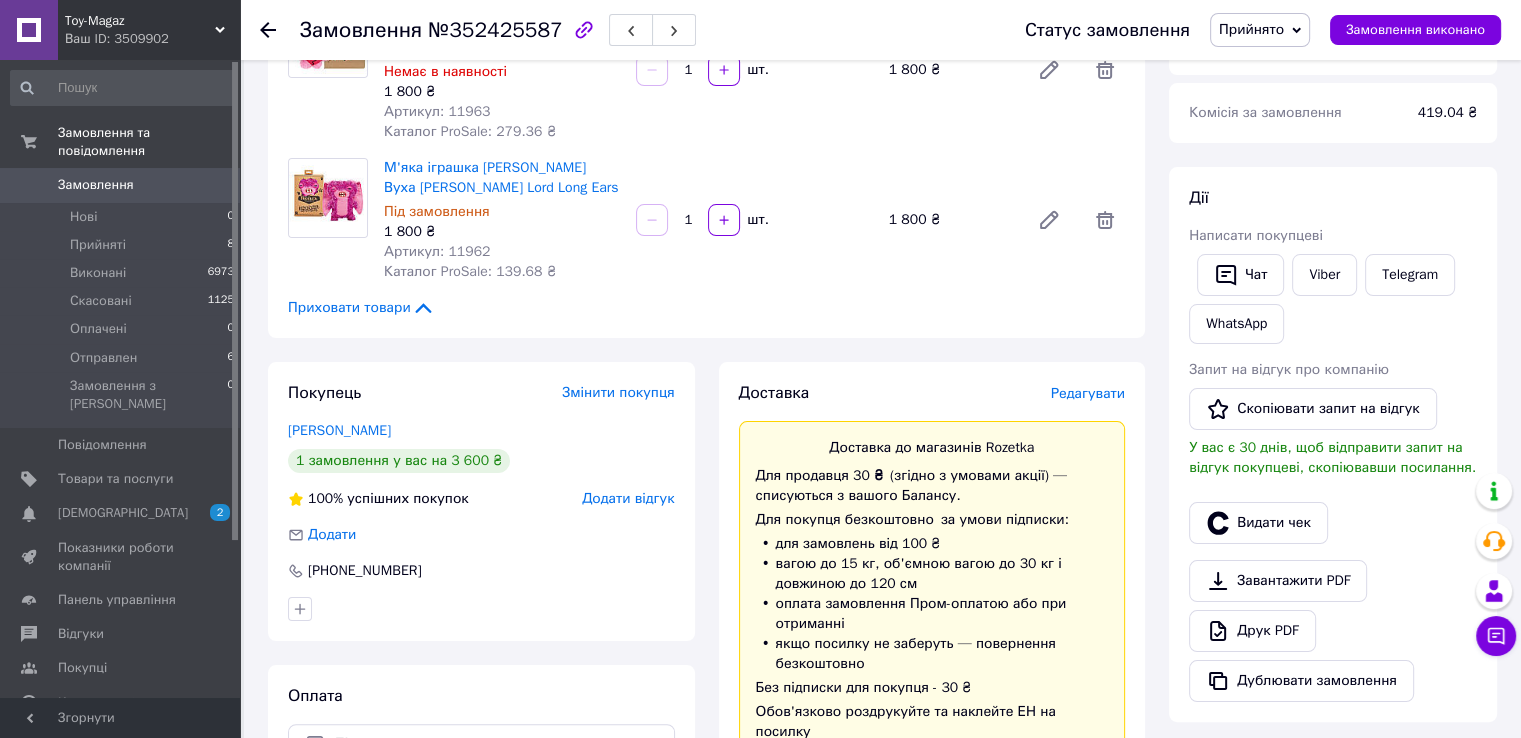 scroll, scrollTop: 0, scrollLeft: 0, axis: both 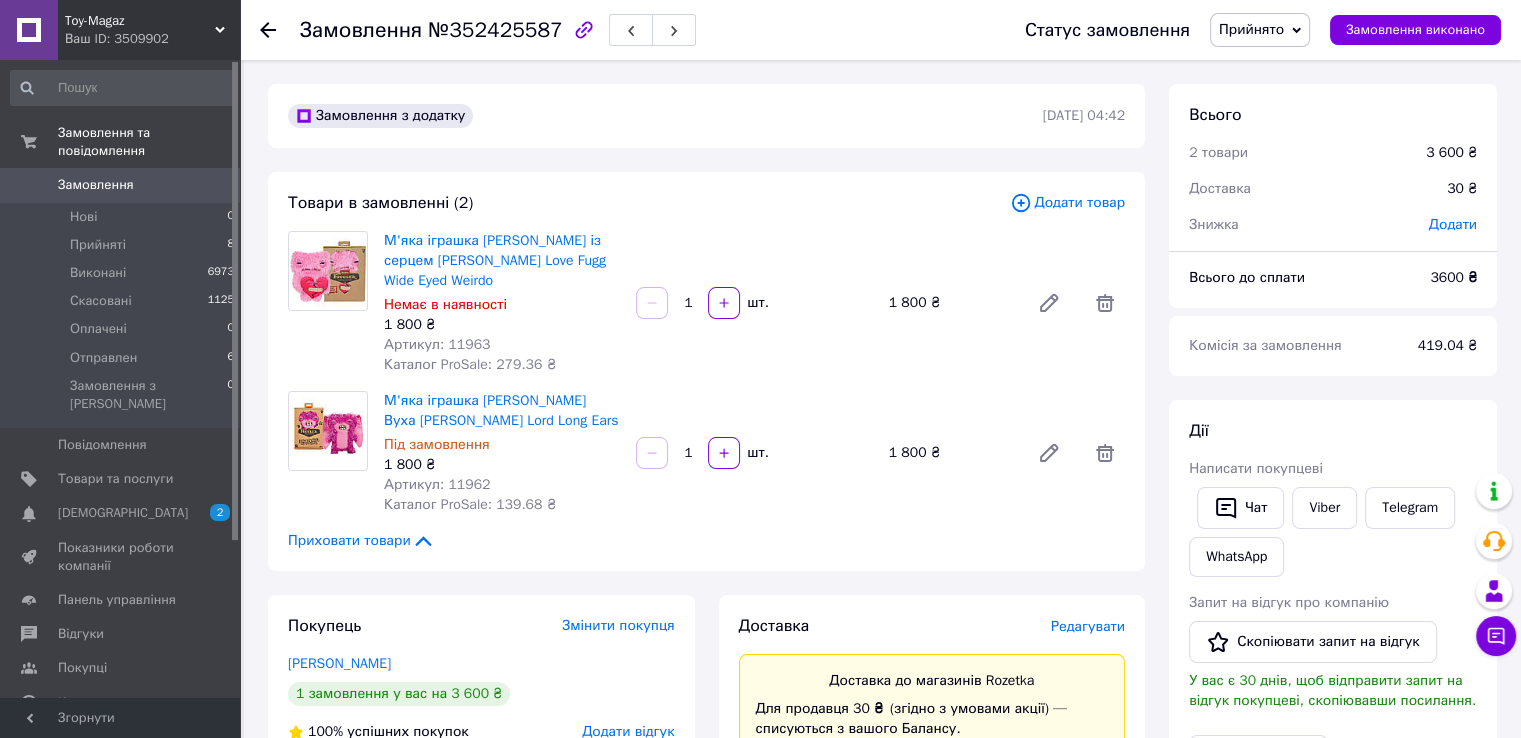 click on "Замовлення з додатку [DATE] 04:42 Товари в замовленні (2) Додати товар М'яка іграшка [PERSON_NAME] із серцем Рожевий Fuggler Love Fugg Wide Eyed Weirdo Немає в наявності 1 800 ₴ Артикул: 11963 Каталог ProSale: 279.36 ₴  1   шт. 1 800 ₴ М'яка іграшка Фуглер Лорд Довгі Вуха Рожевий Fuggler Lord Long Ears Під замовлення 1 800 ₴ Артикул: 11962 Каталог ProSale: 139.68 ₴  1   шт. 1 800 ₴ Приховати товари Покупець Змінити покупця [PERSON_NAME] 1 замовлення у вас на 3 600 ₴ 100%   успішних покупок Додати відгук Додати [PHONE_NUMBER] Оплата Післяплата Доставка Редагувати Доставка до магазинів Rozetka Для продавця 30 ₴     за умови підписки:" at bounding box center (706, 1054) 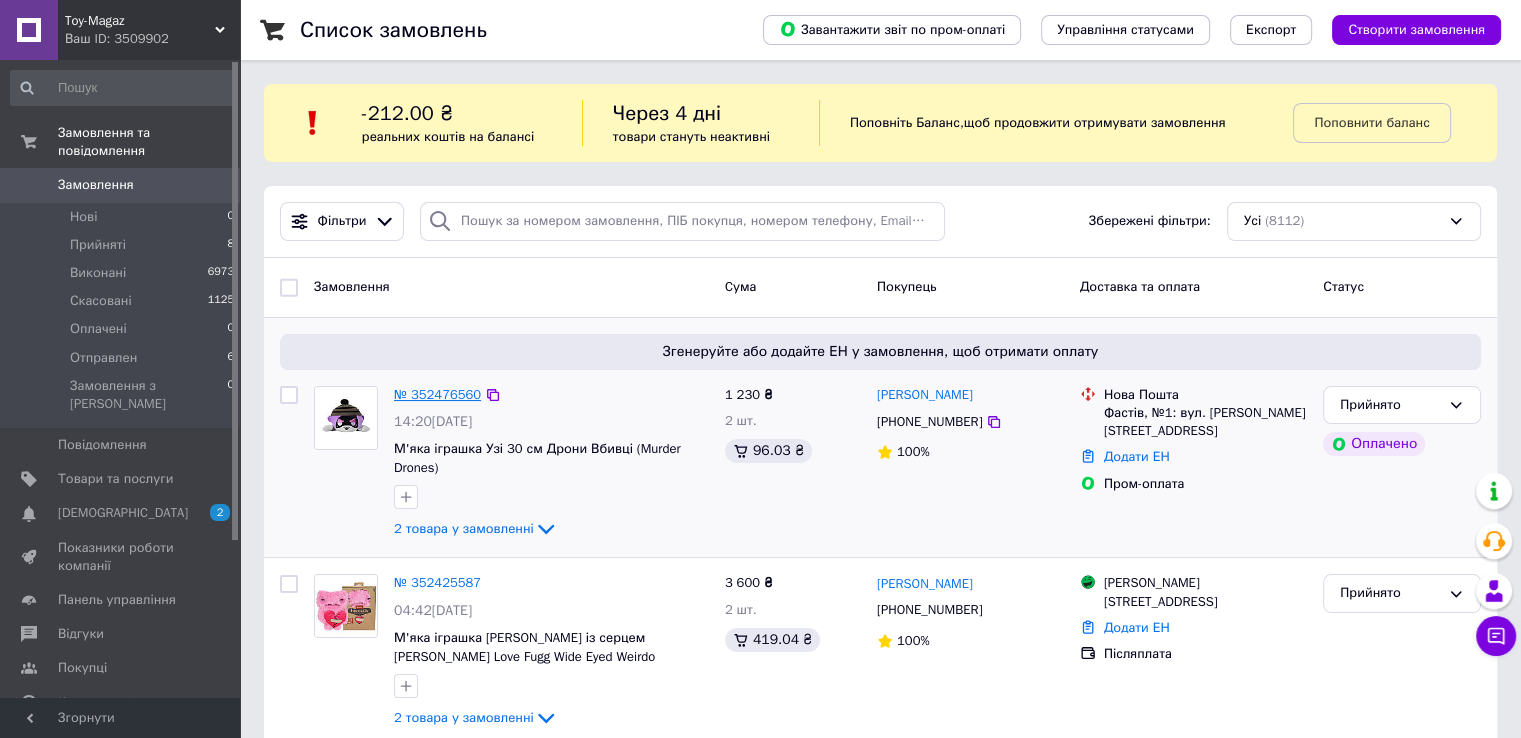 click on "№ 352476560" at bounding box center (437, 394) 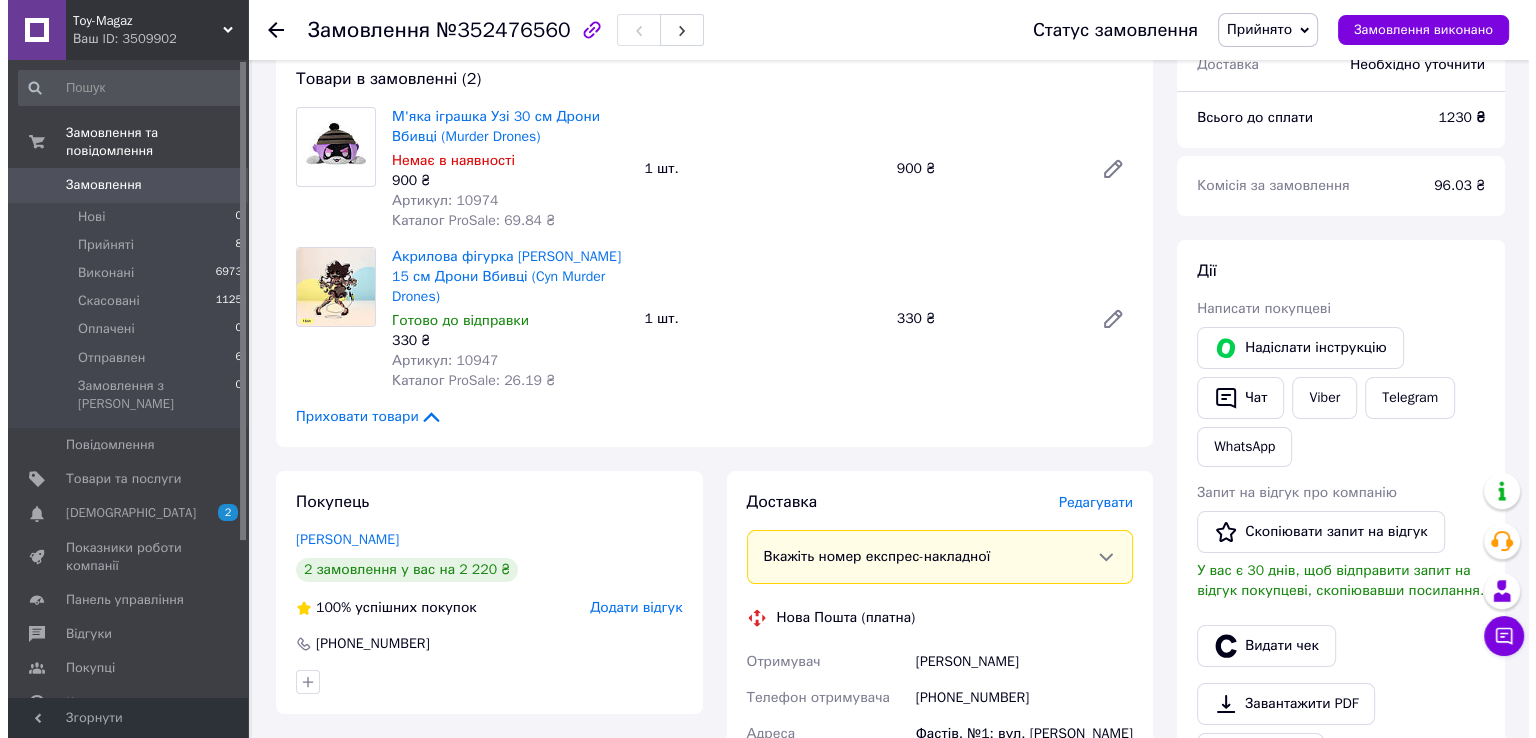 scroll, scrollTop: 300, scrollLeft: 0, axis: vertical 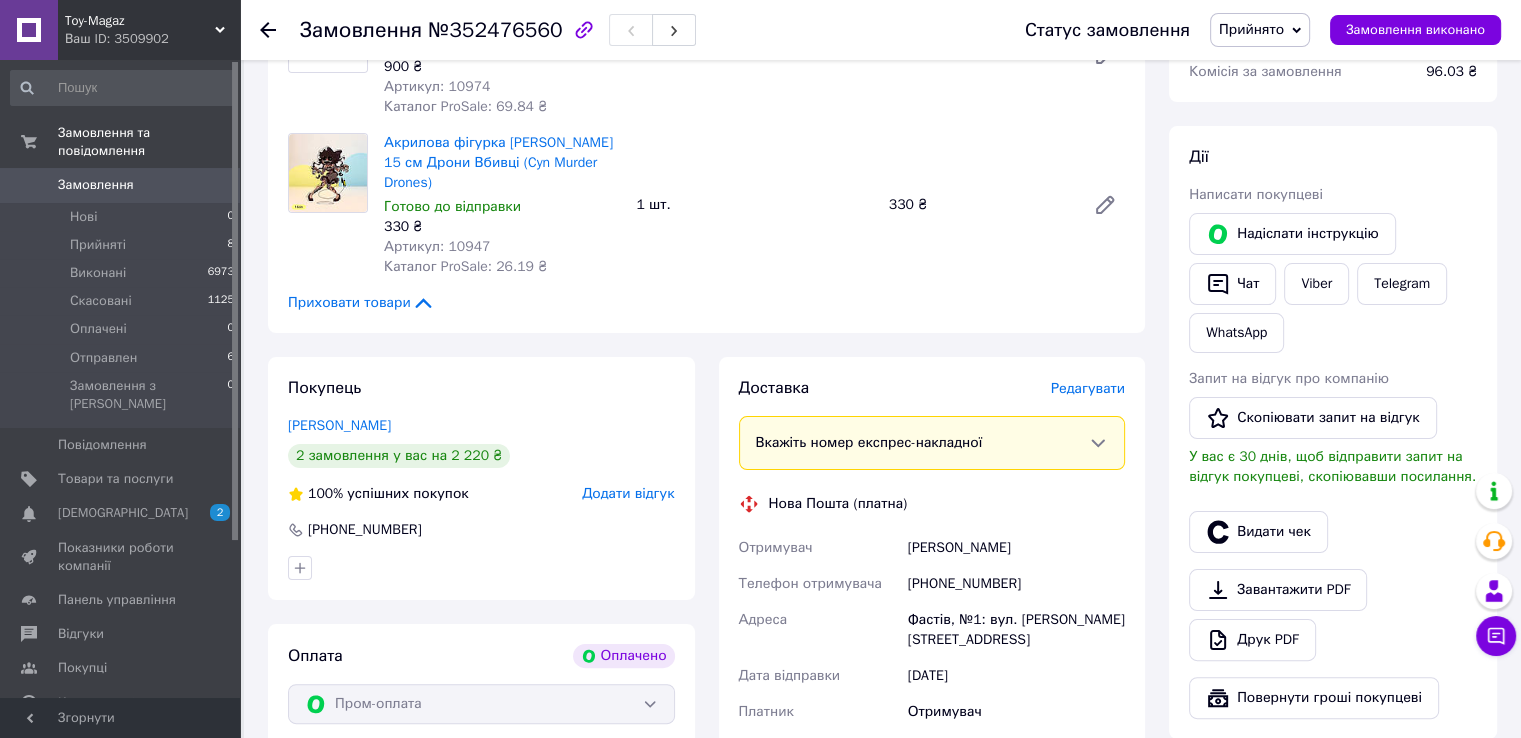 click on "Редагувати" at bounding box center [1088, 388] 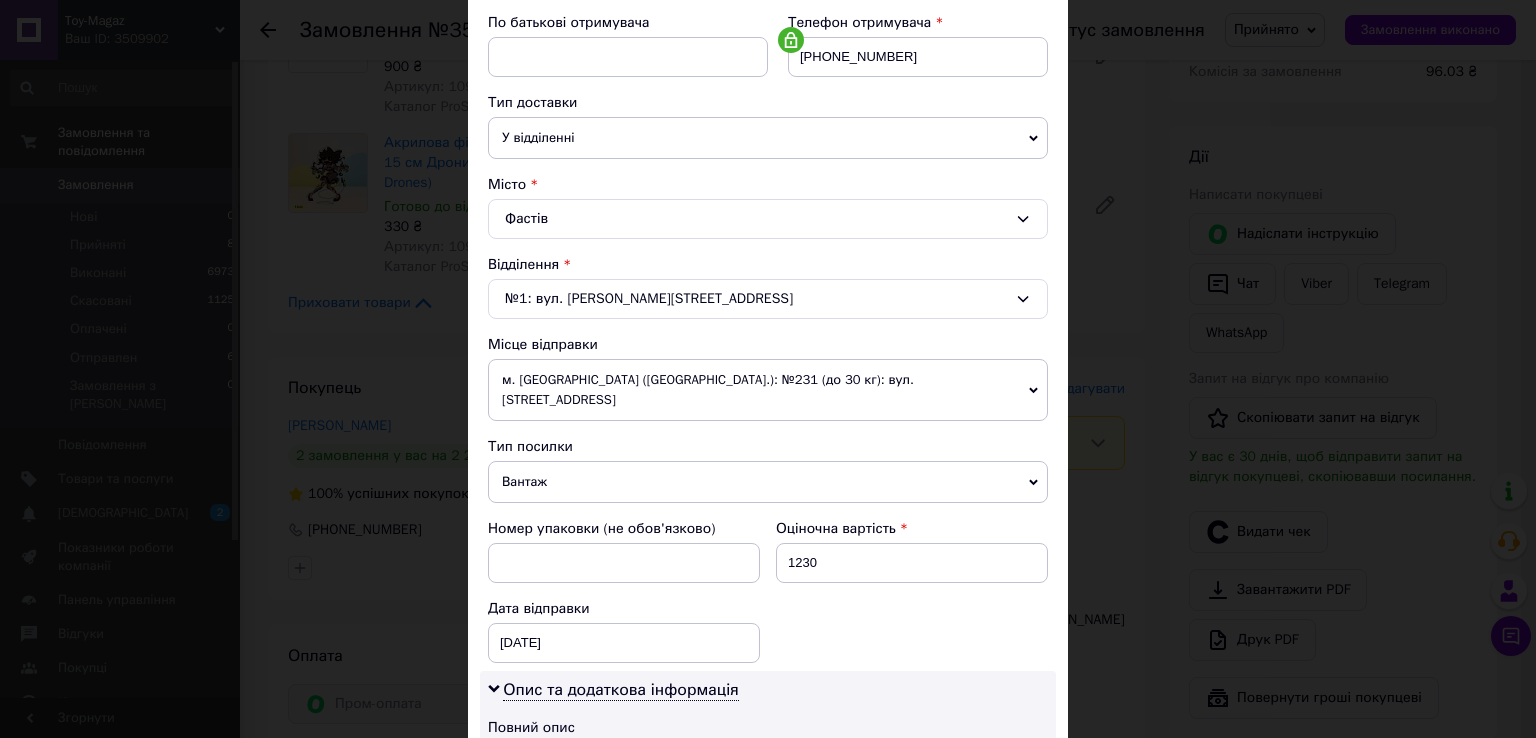 scroll, scrollTop: 500, scrollLeft: 0, axis: vertical 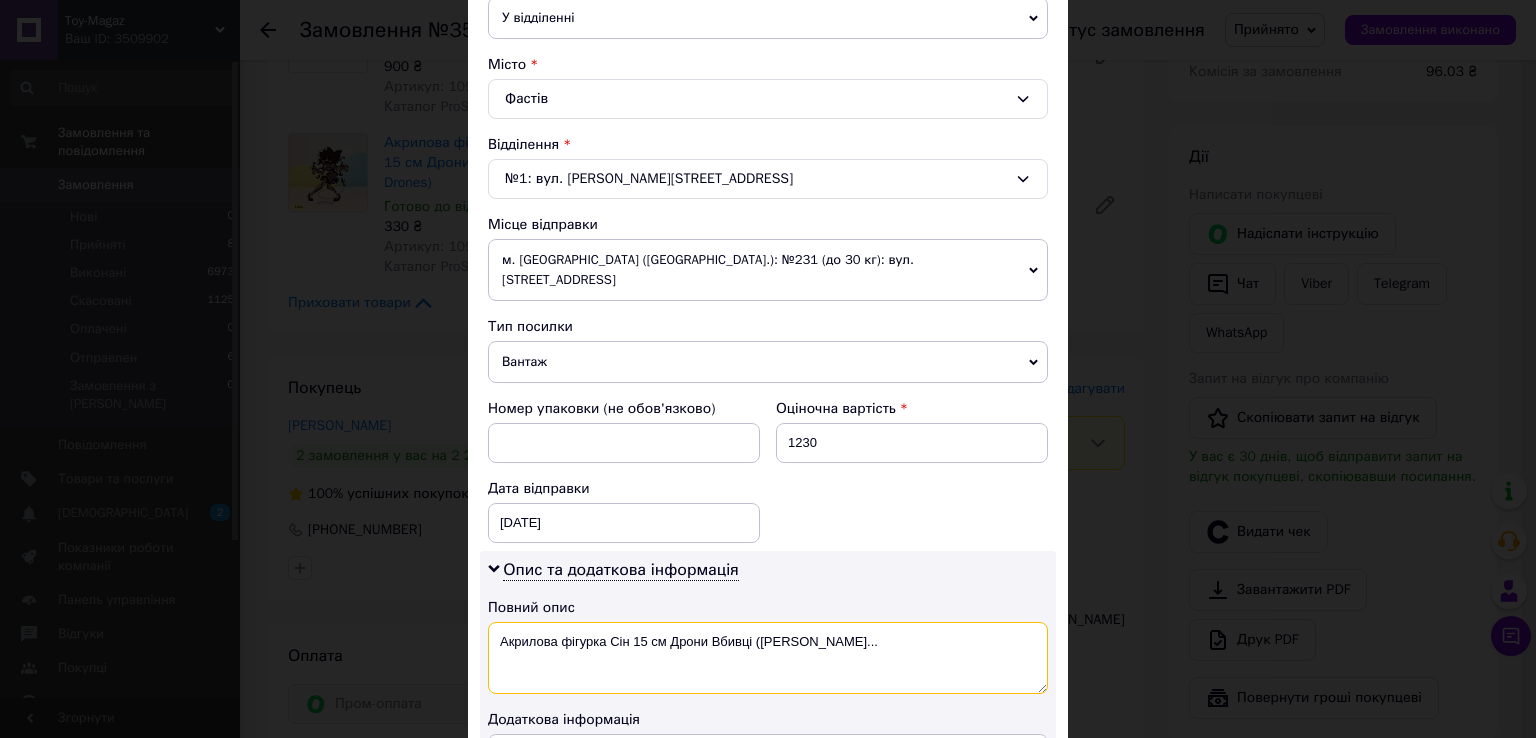 drag, startPoint x: 668, startPoint y: 618, endPoint x: 892, endPoint y: 617, distance: 224.00223 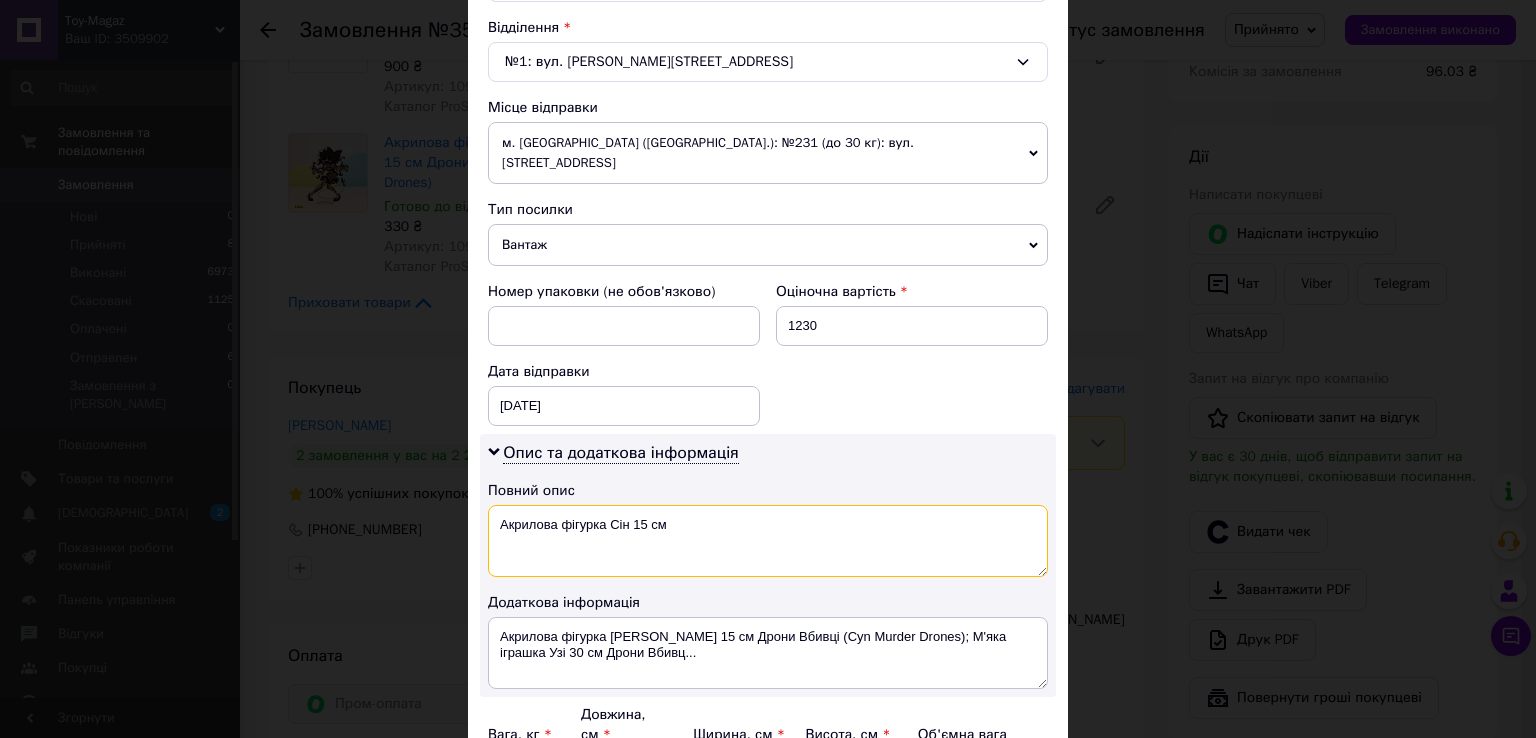 scroll, scrollTop: 700, scrollLeft: 0, axis: vertical 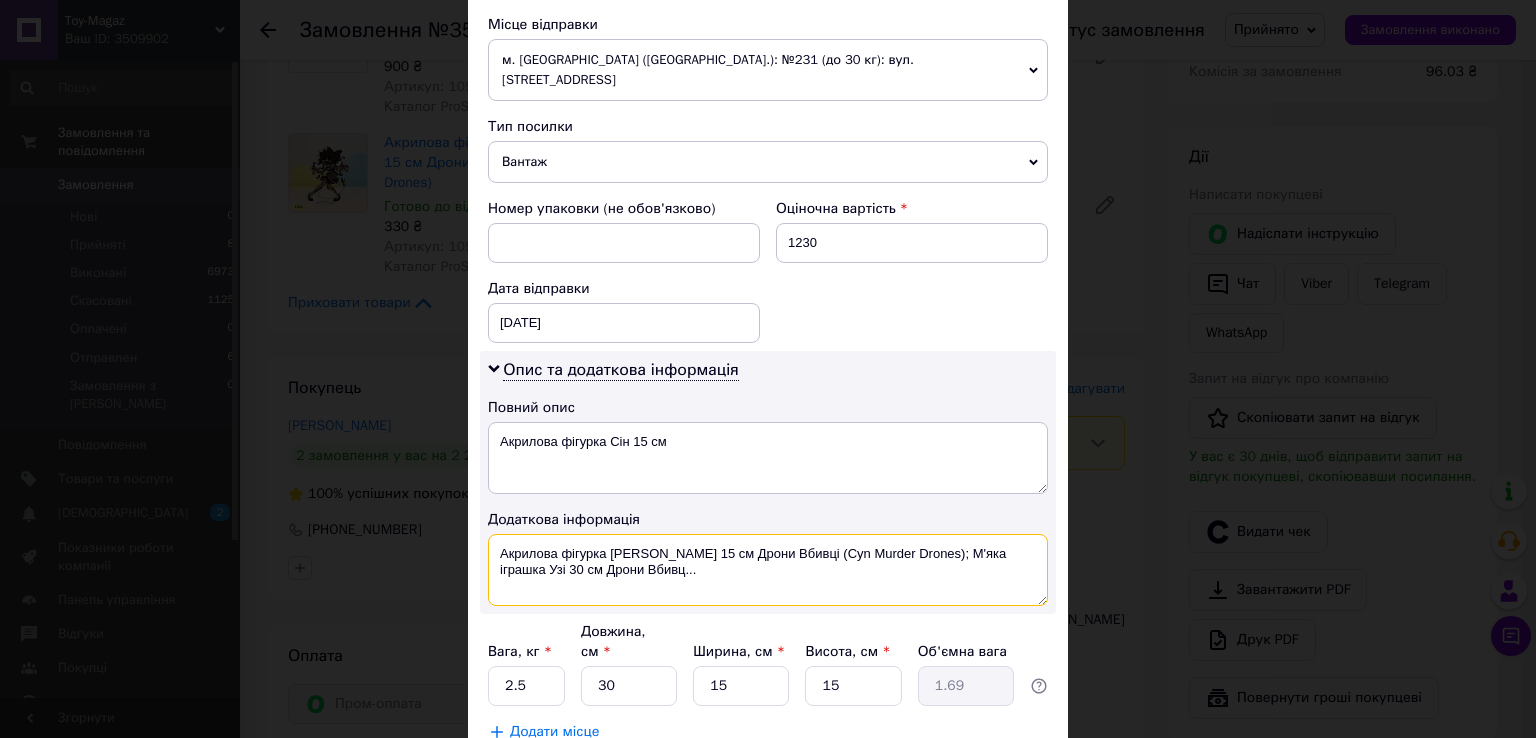 drag, startPoint x: 916, startPoint y: 525, endPoint x: 936, endPoint y: 529, distance: 20.396078 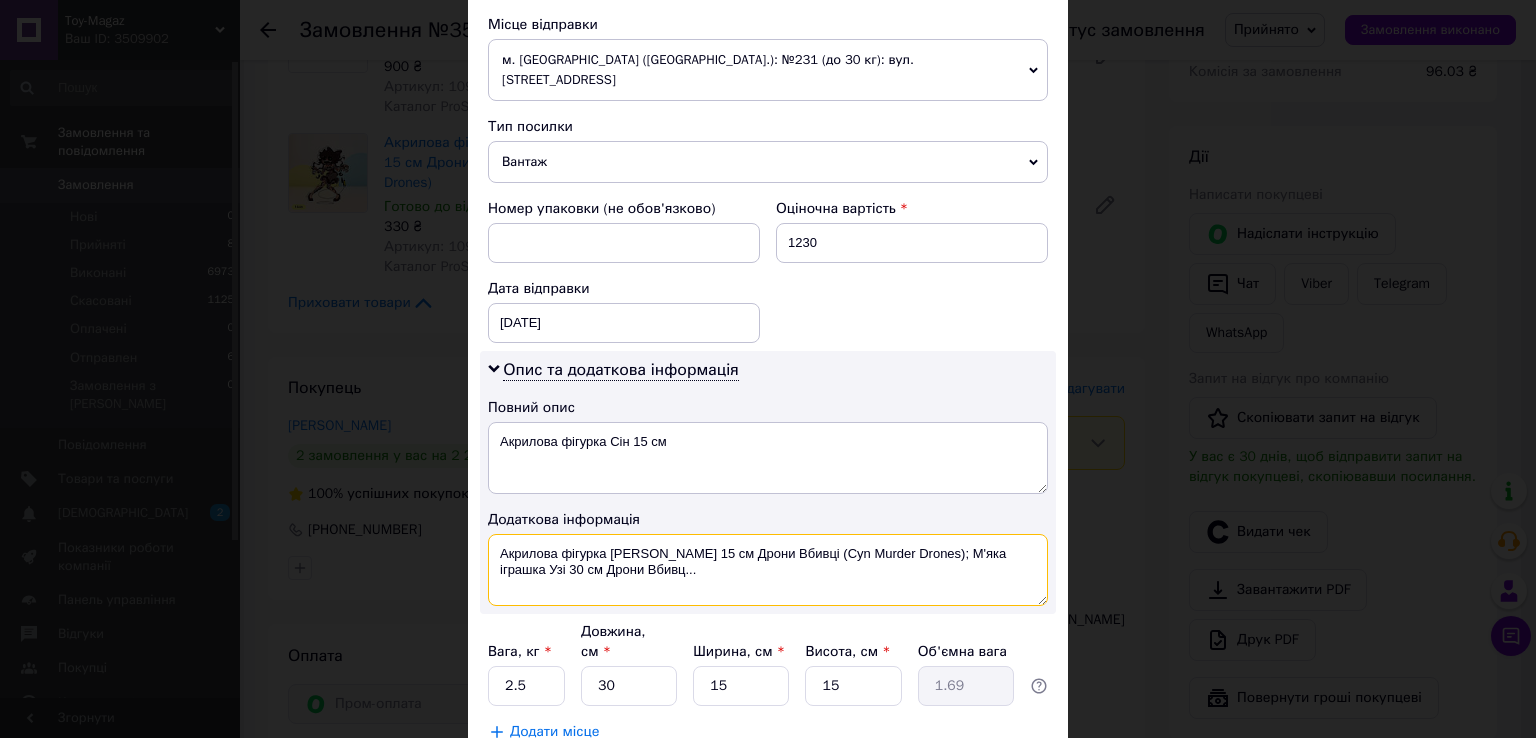 click on "Акрилова фігурка [PERSON_NAME] 15 см Дрони Вбивці (Cyn Murder Drones); М'яка іграшка Узі 30 см Дрони Вбивц..." at bounding box center (768, 570) 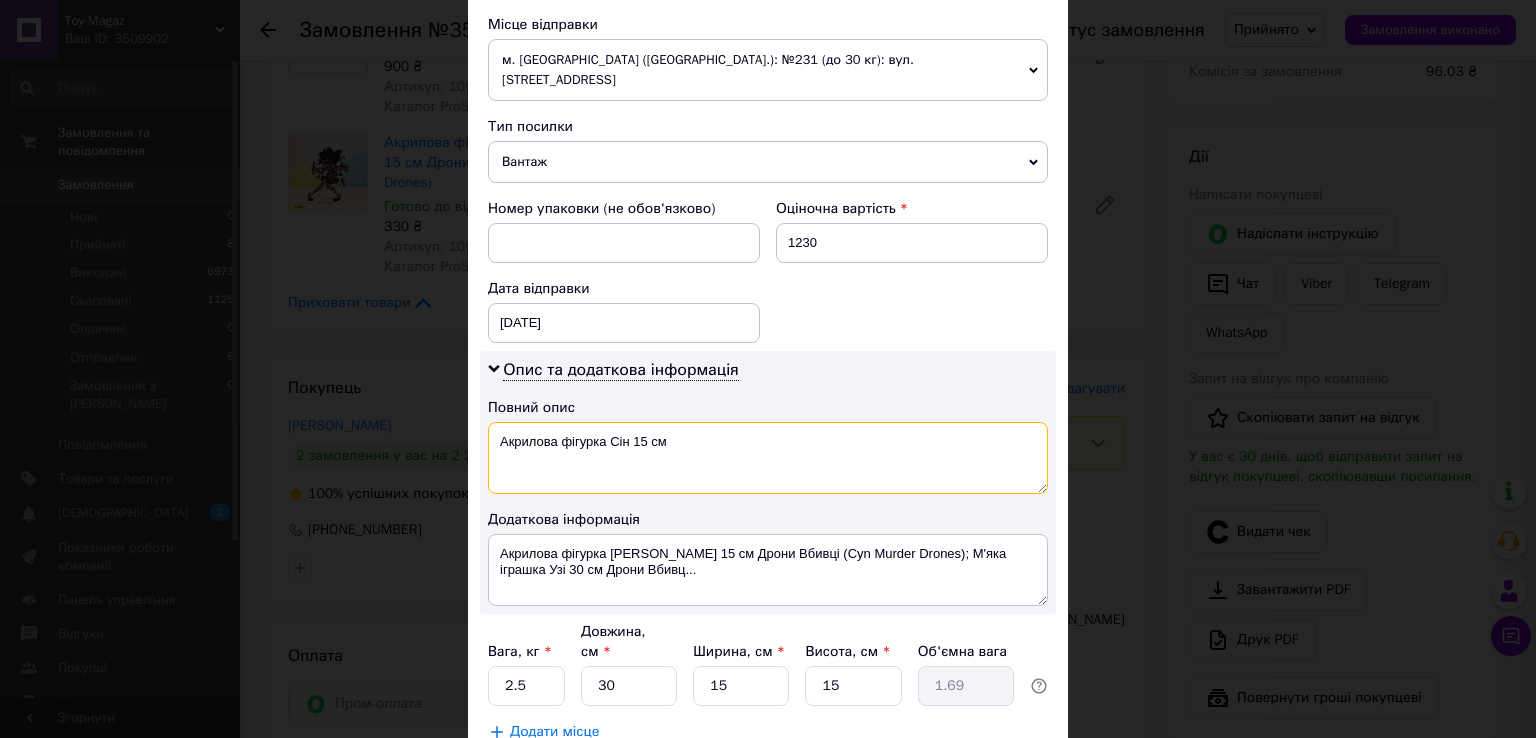 click on "Акрилова фігурка Сін 15 см" at bounding box center (768, 458) 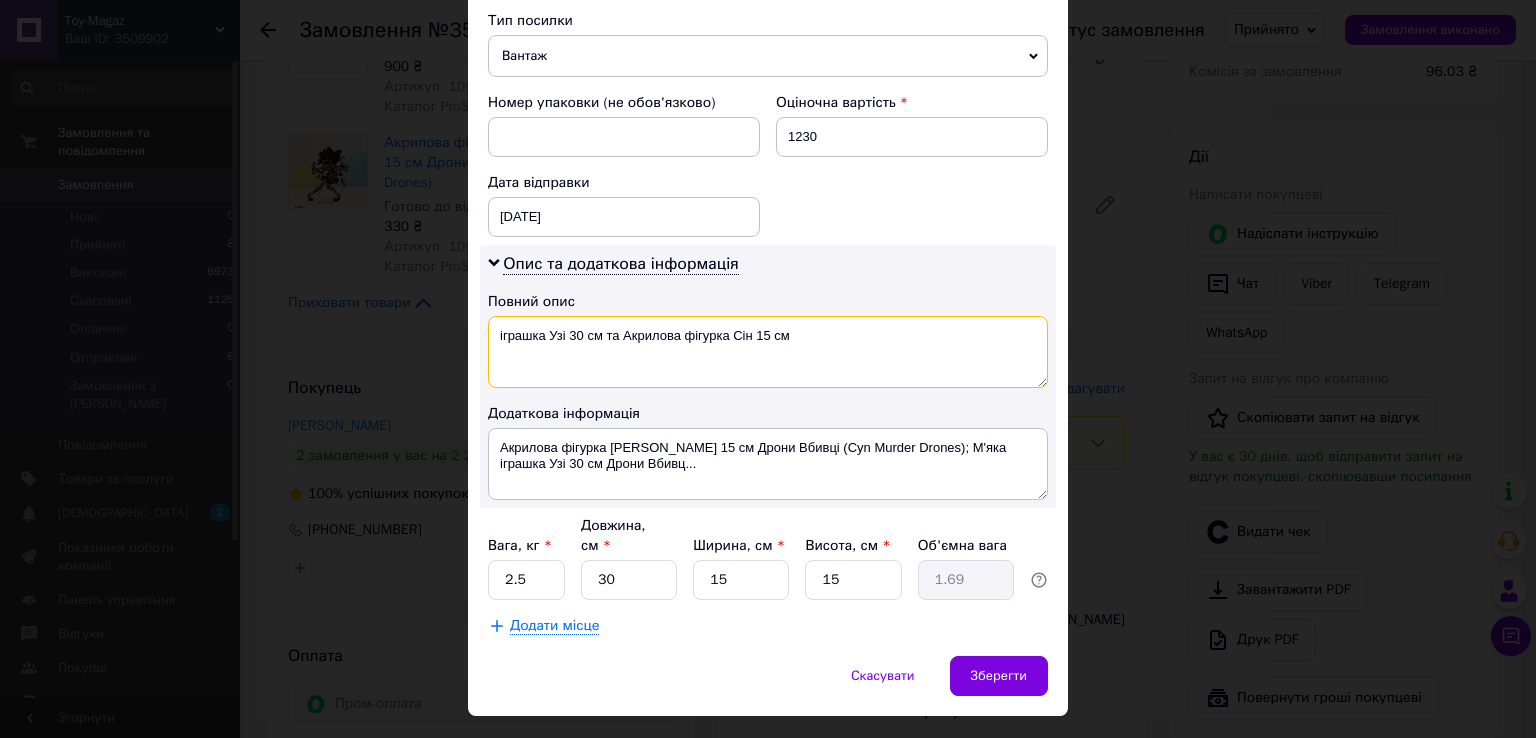 scroll, scrollTop: 808, scrollLeft: 0, axis: vertical 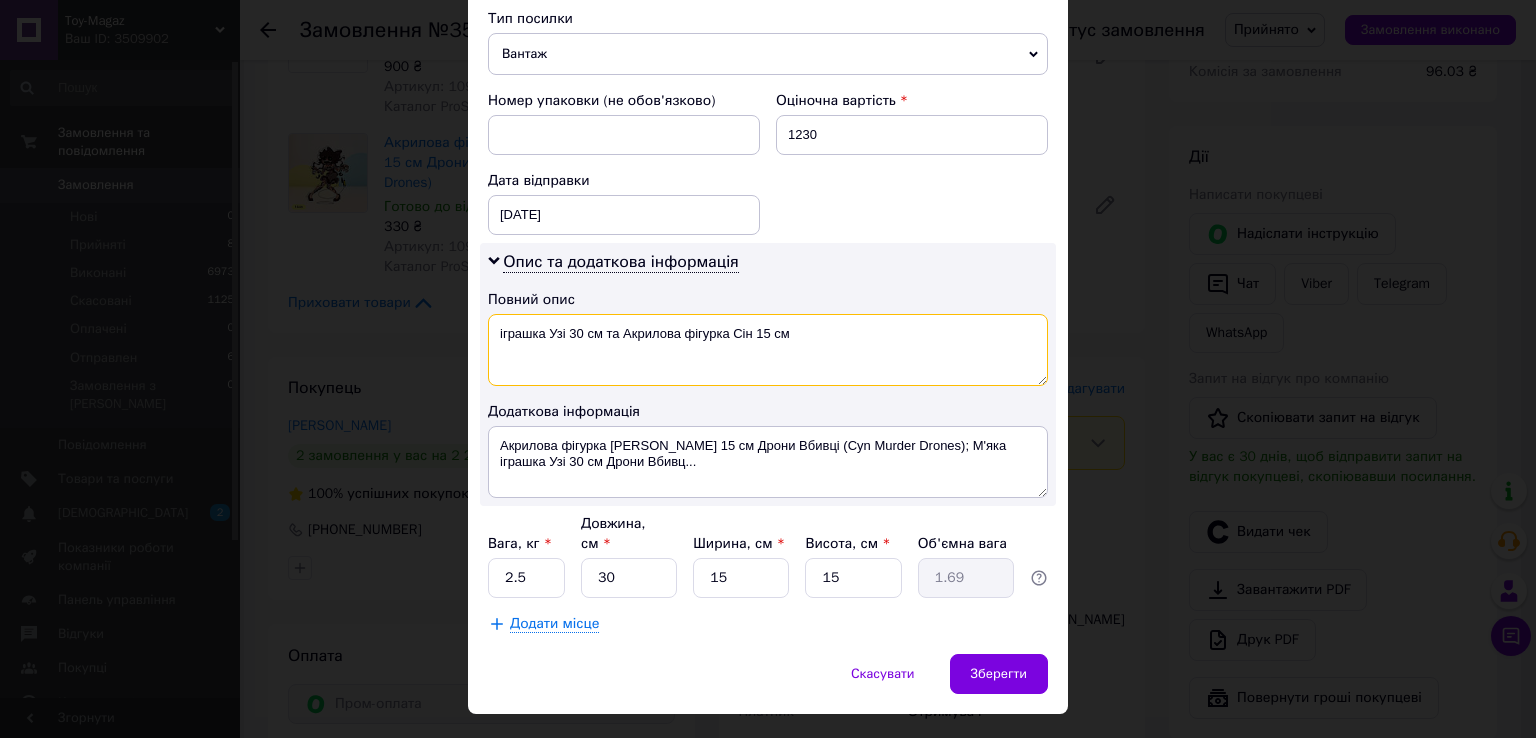 type on "іграшка Узі 30 см та Акрилова фігурка Сін 15 см" 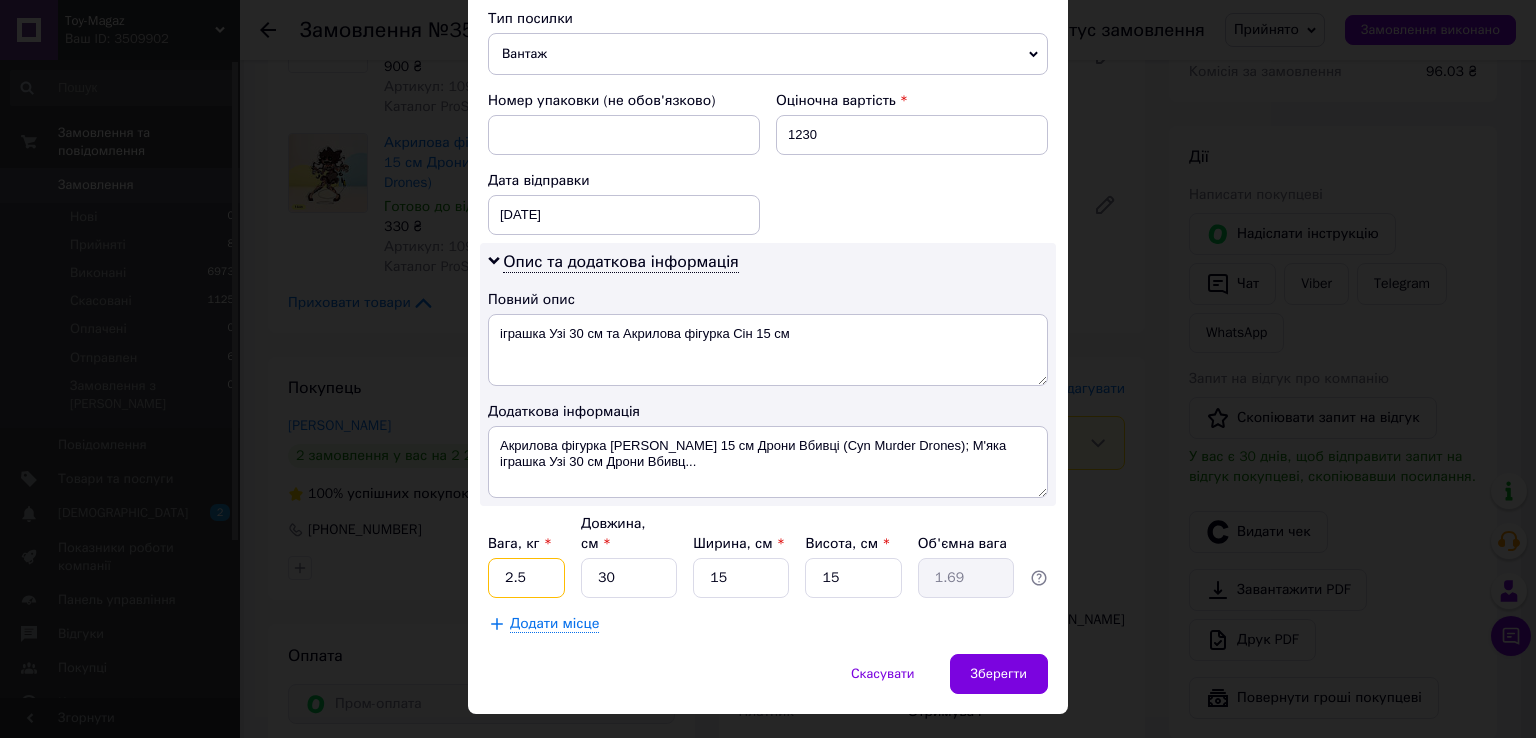 click on "2.5" at bounding box center [526, 578] 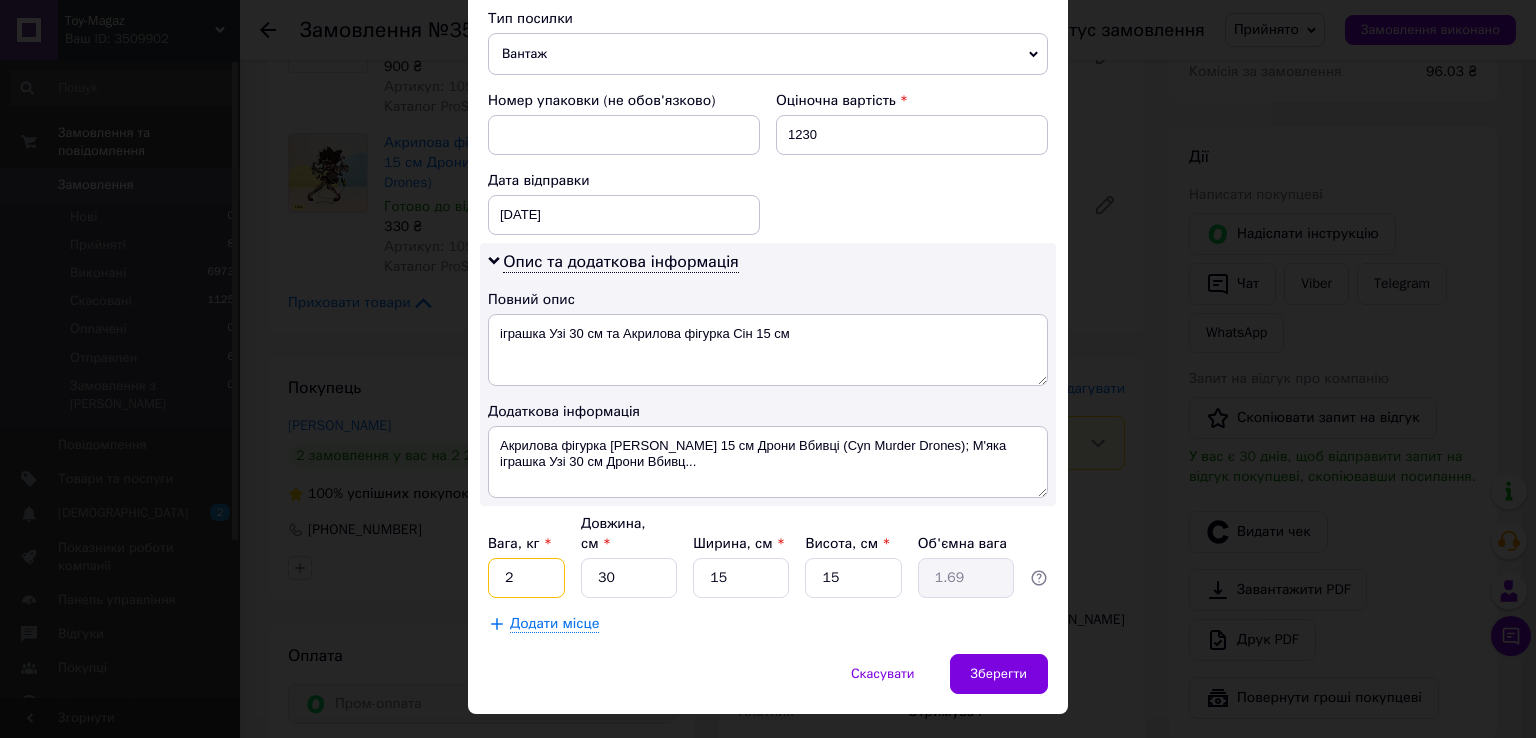 type on "2" 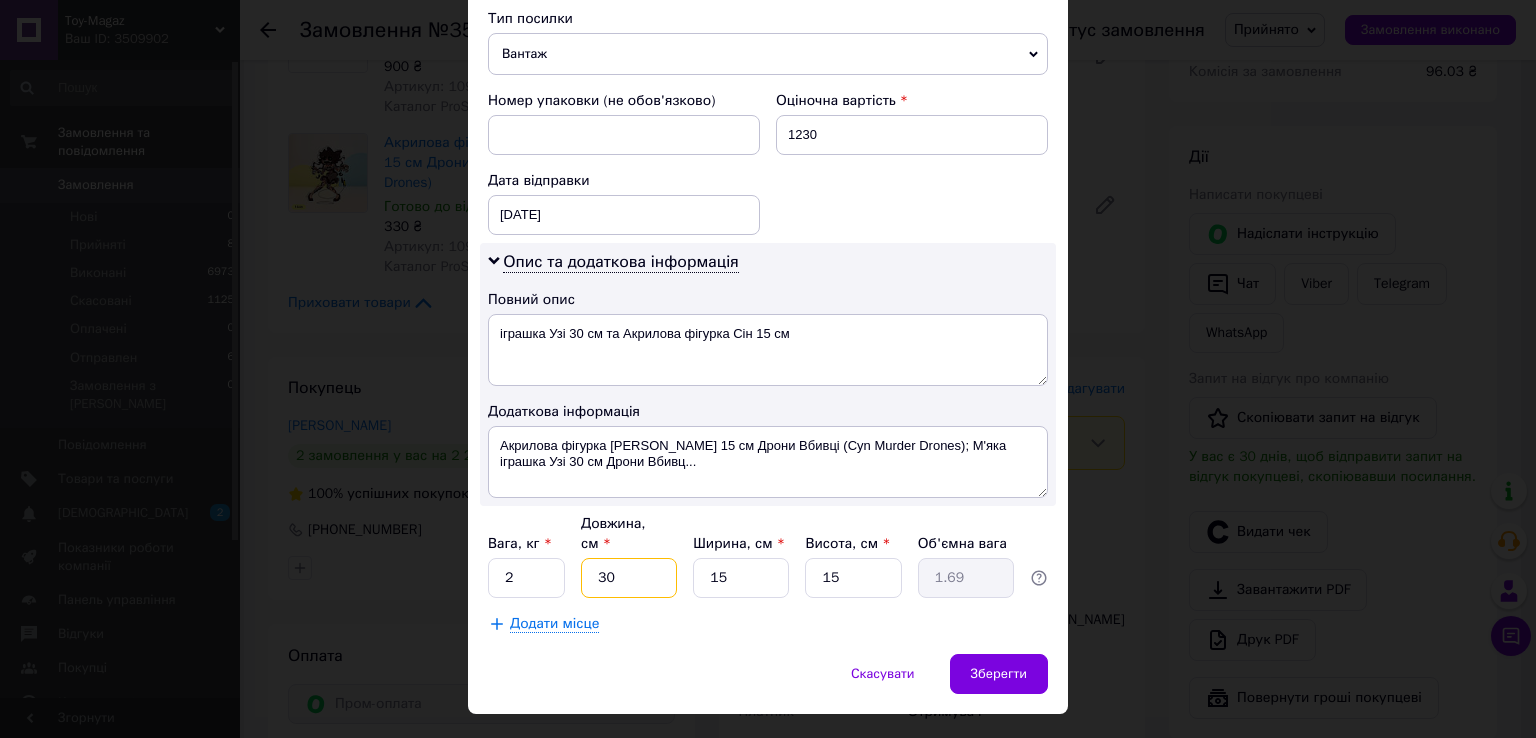 click on "30" at bounding box center [629, 578] 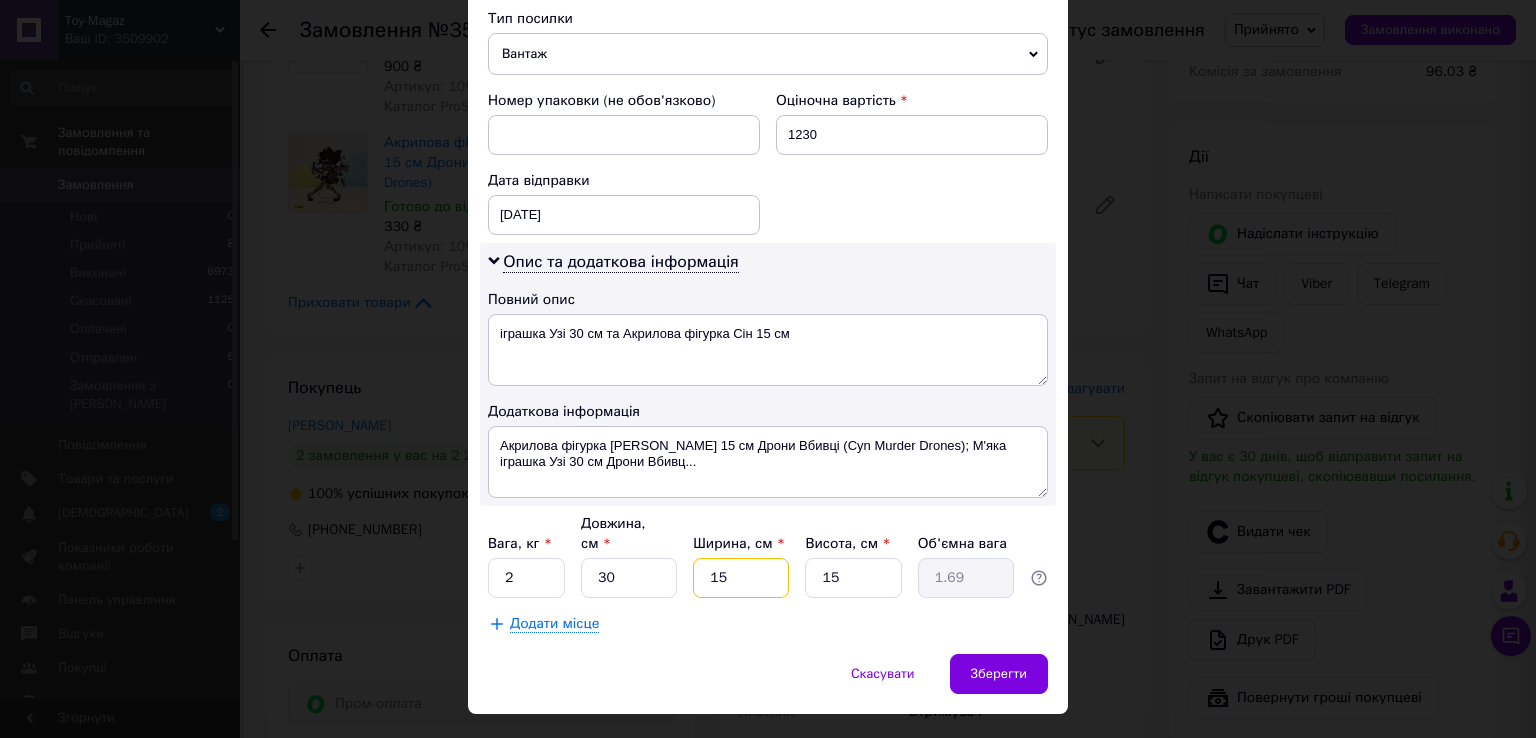 click on "15" at bounding box center (741, 578) 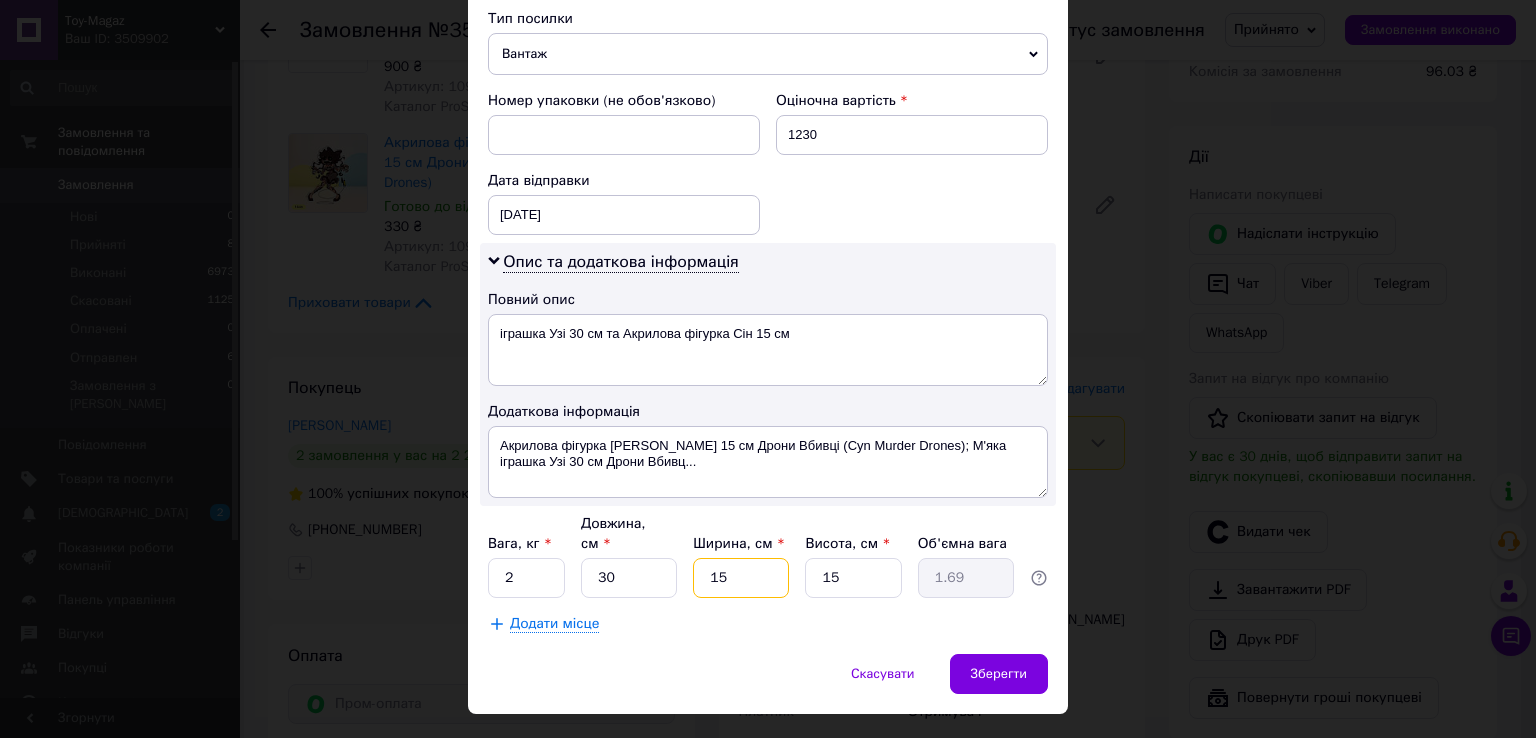 click on "15" at bounding box center [741, 578] 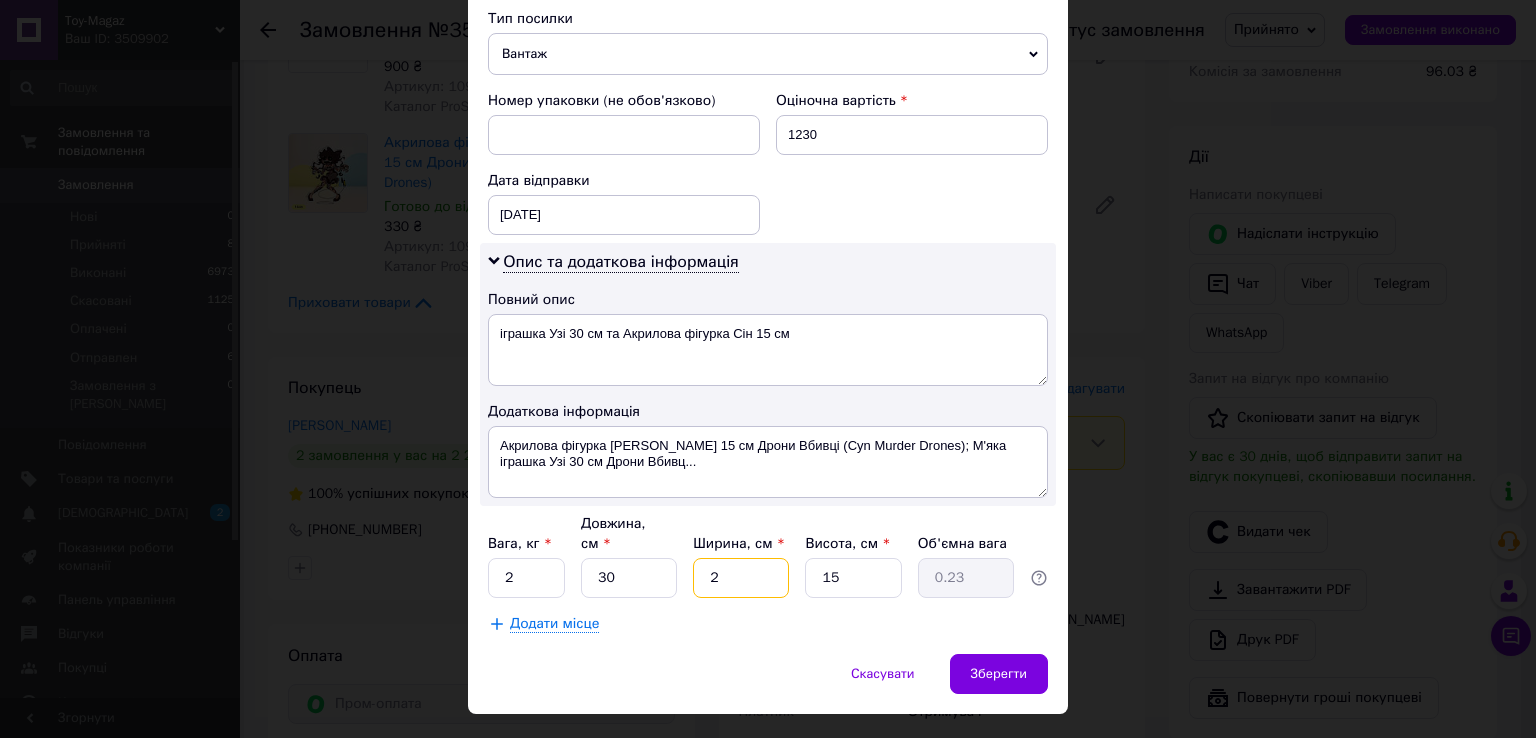 type on "20" 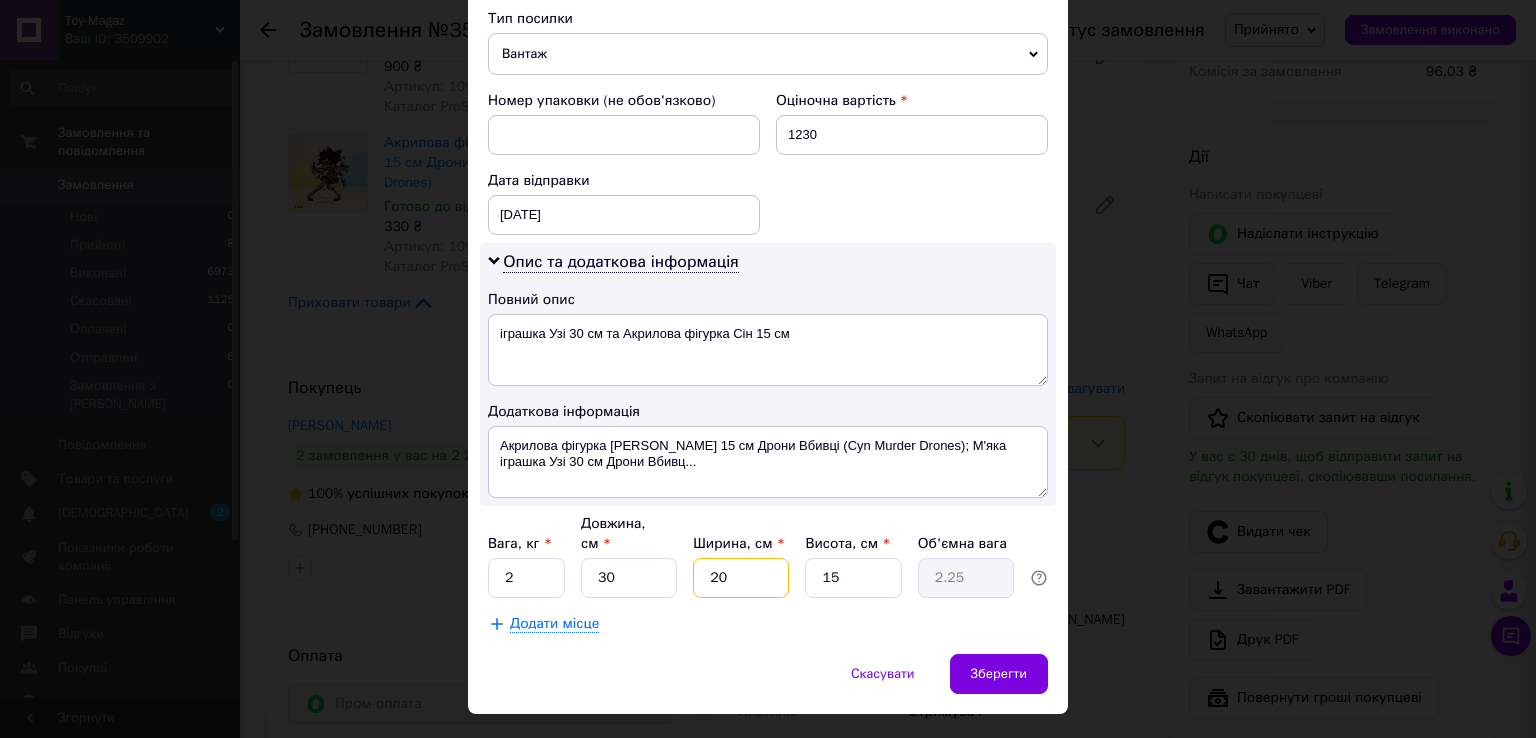 drag, startPoint x: 735, startPoint y: 532, endPoint x: 692, endPoint y: 529, distance: 43.104523 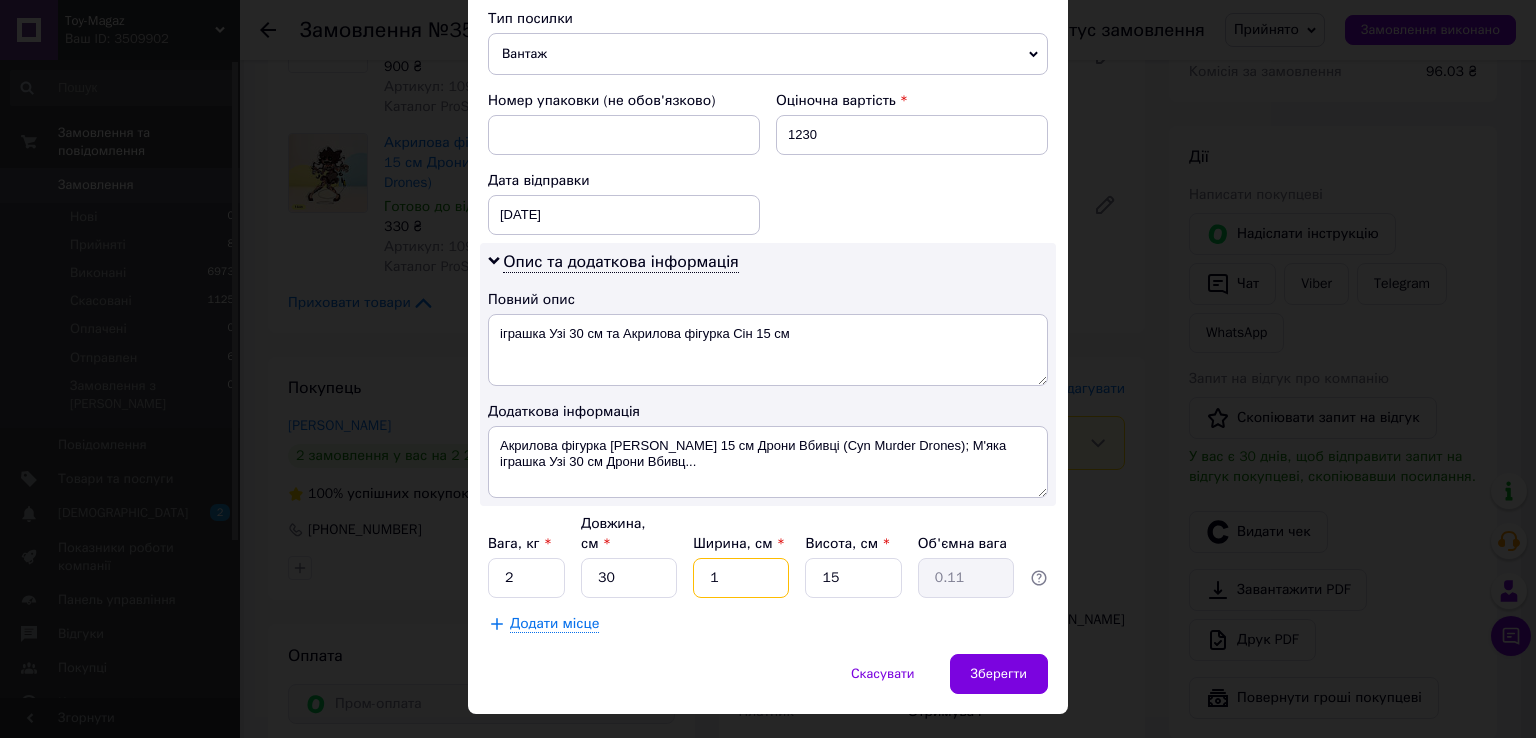type on "18" 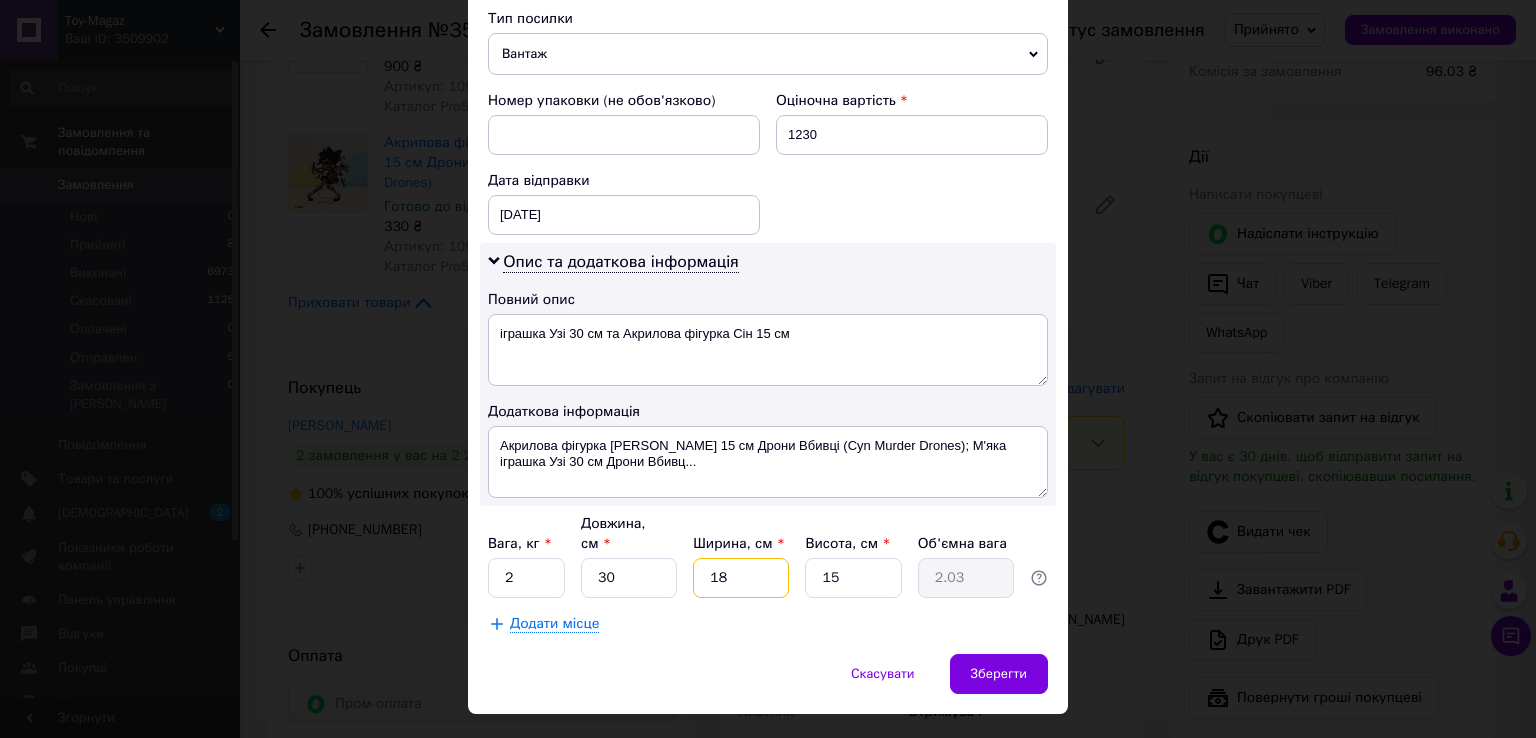 type on "18" 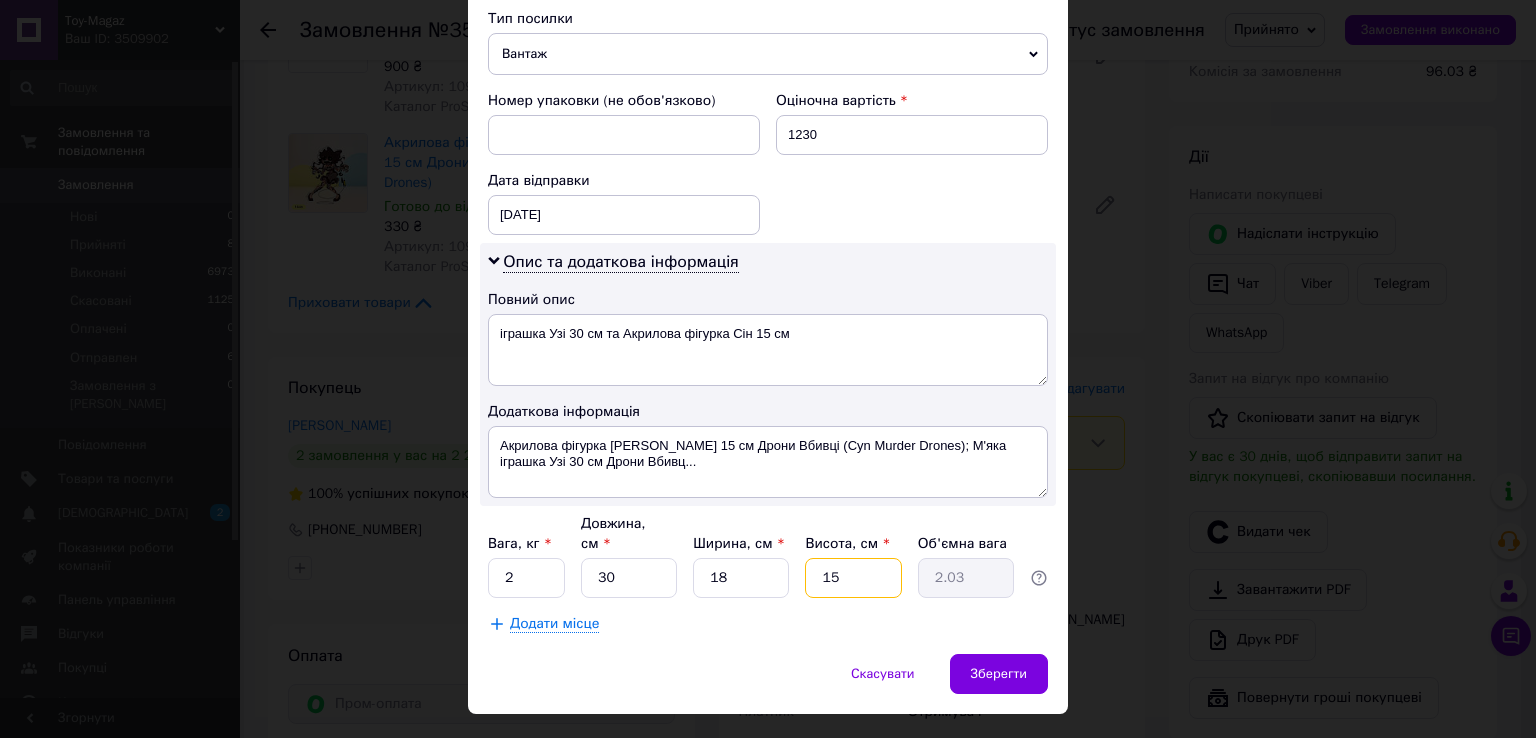 drag, startPoint x: 840, startPoint y: 537, endPoint x: 830, endPoint y: 526, distance: 14.866069 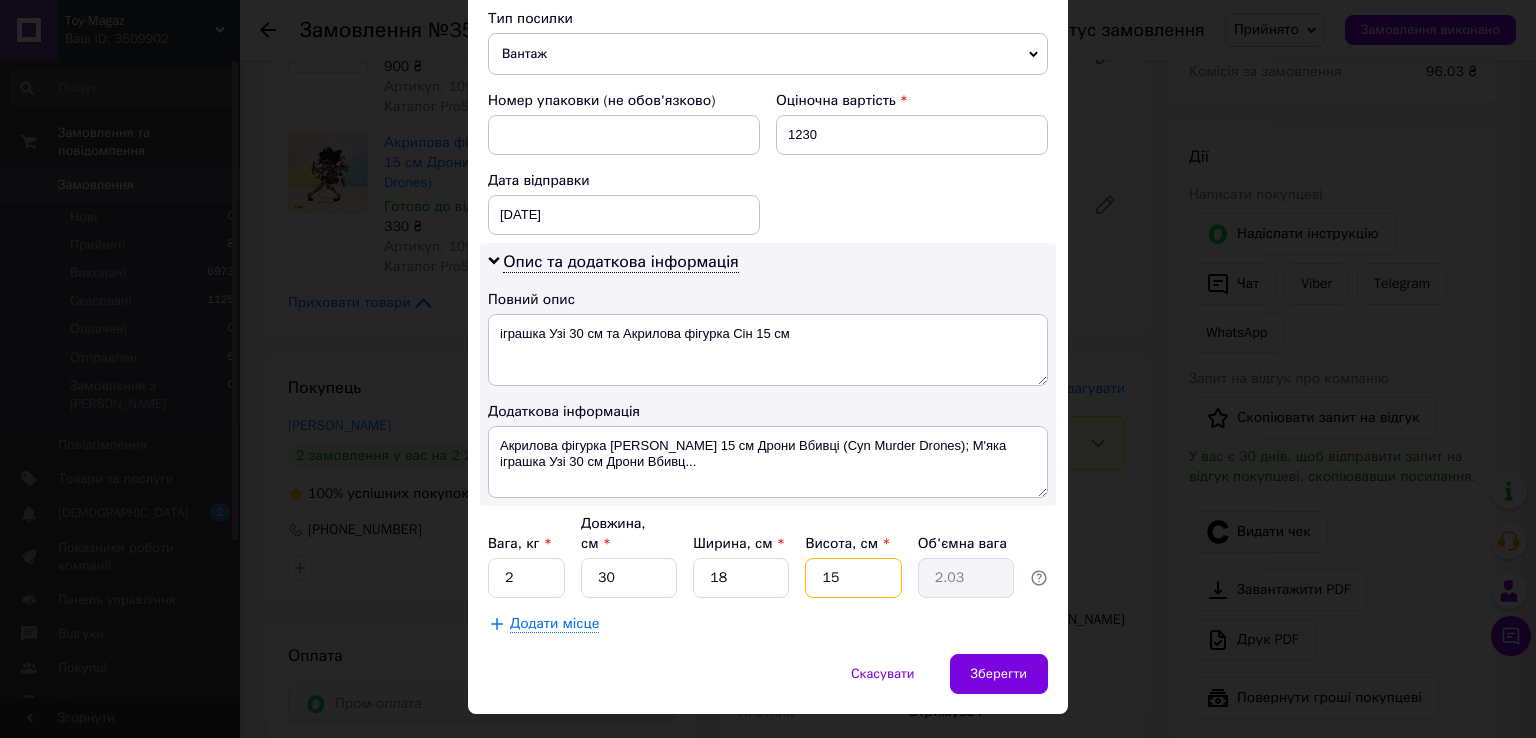 click on "15" at bounding box center [853, 578] 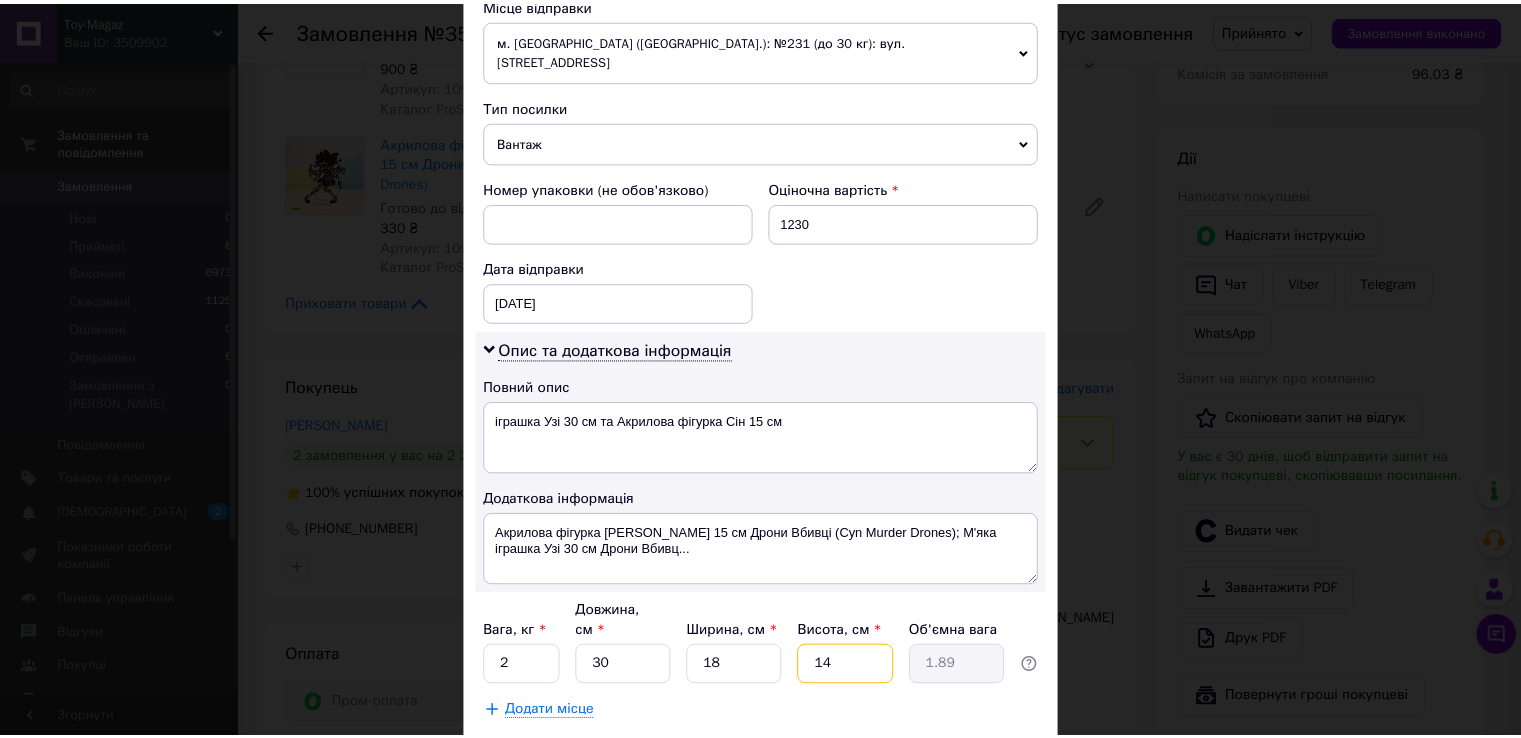 scroll, scrollTop: 808, scrollLeft: 0, axis: vertical 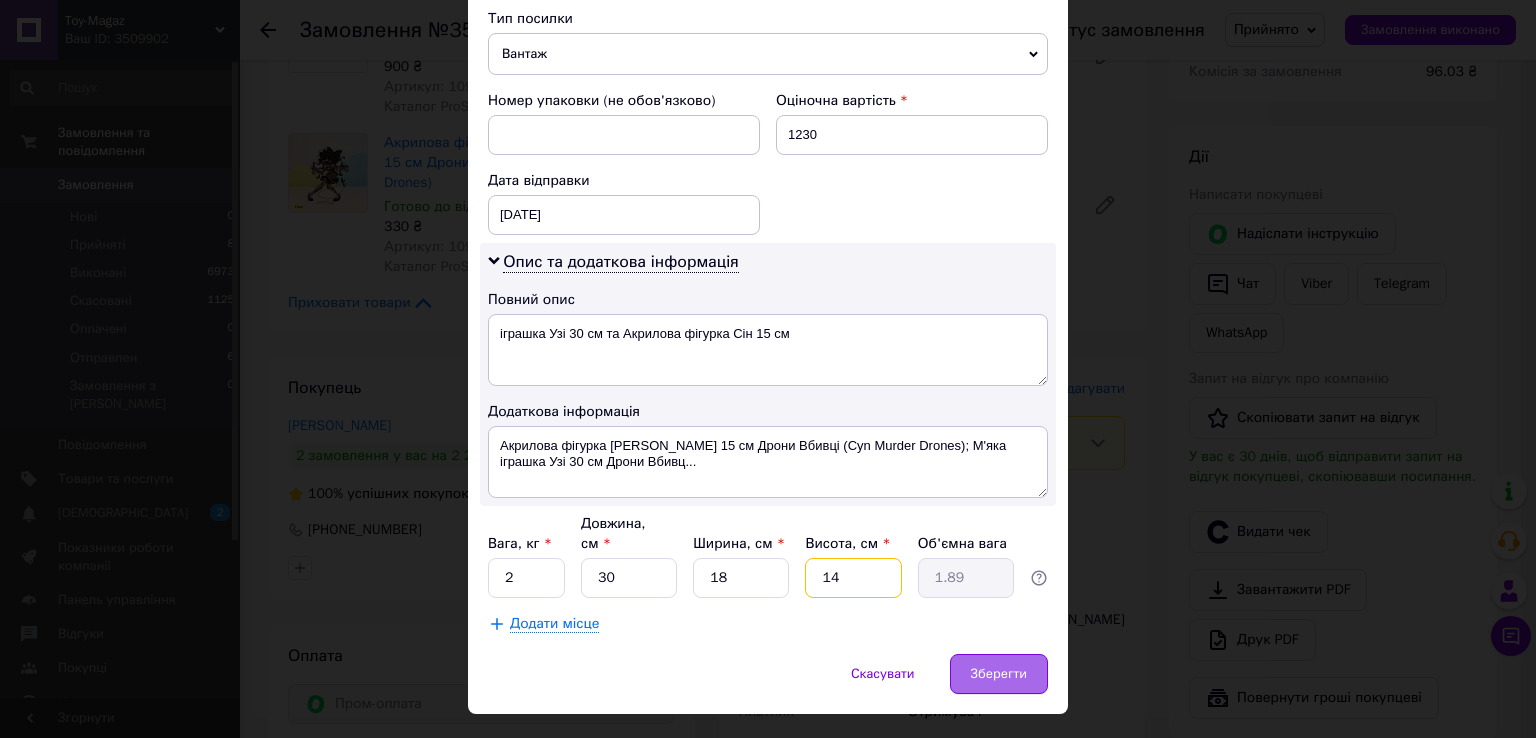 type on "14" 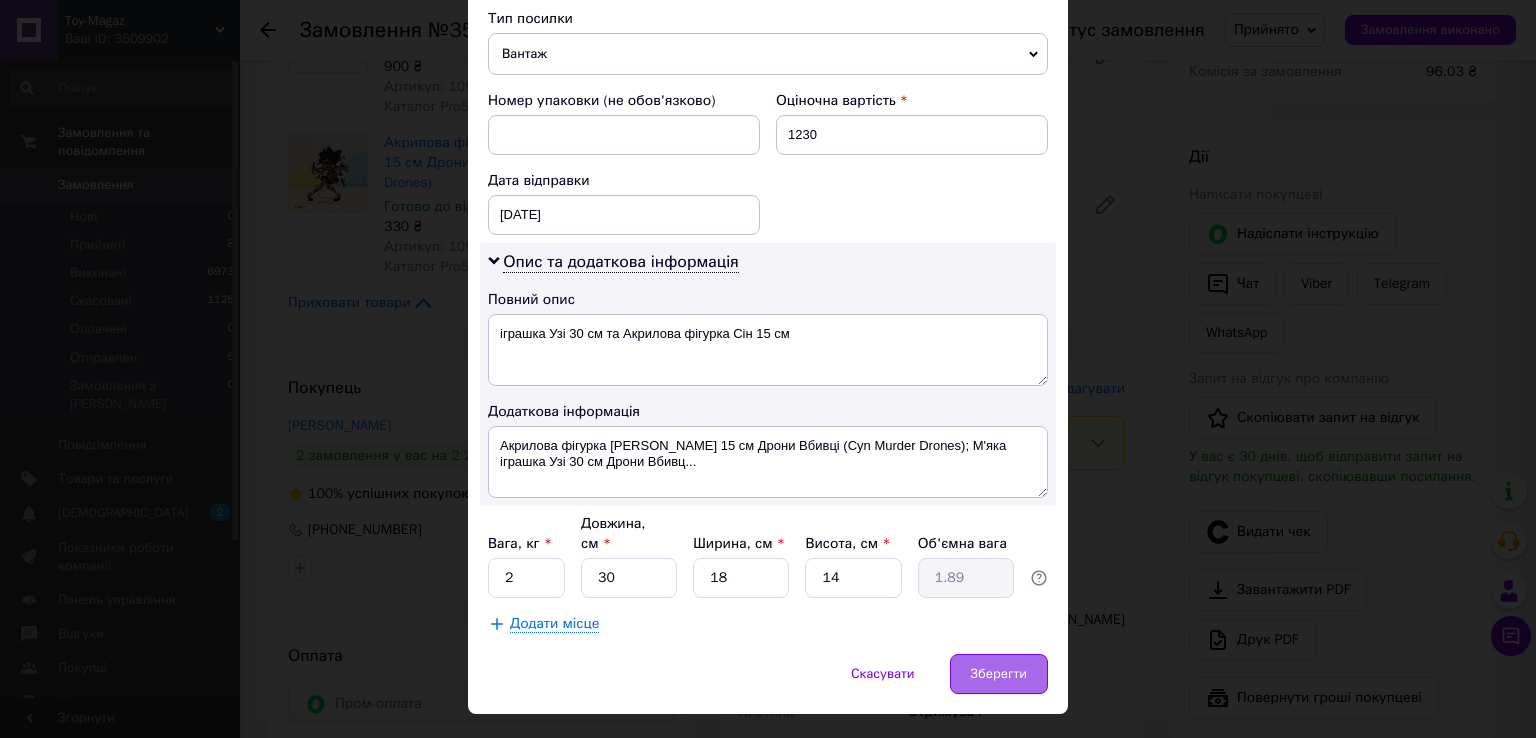 click on "Зберегти" at bounding box center [999, 674] 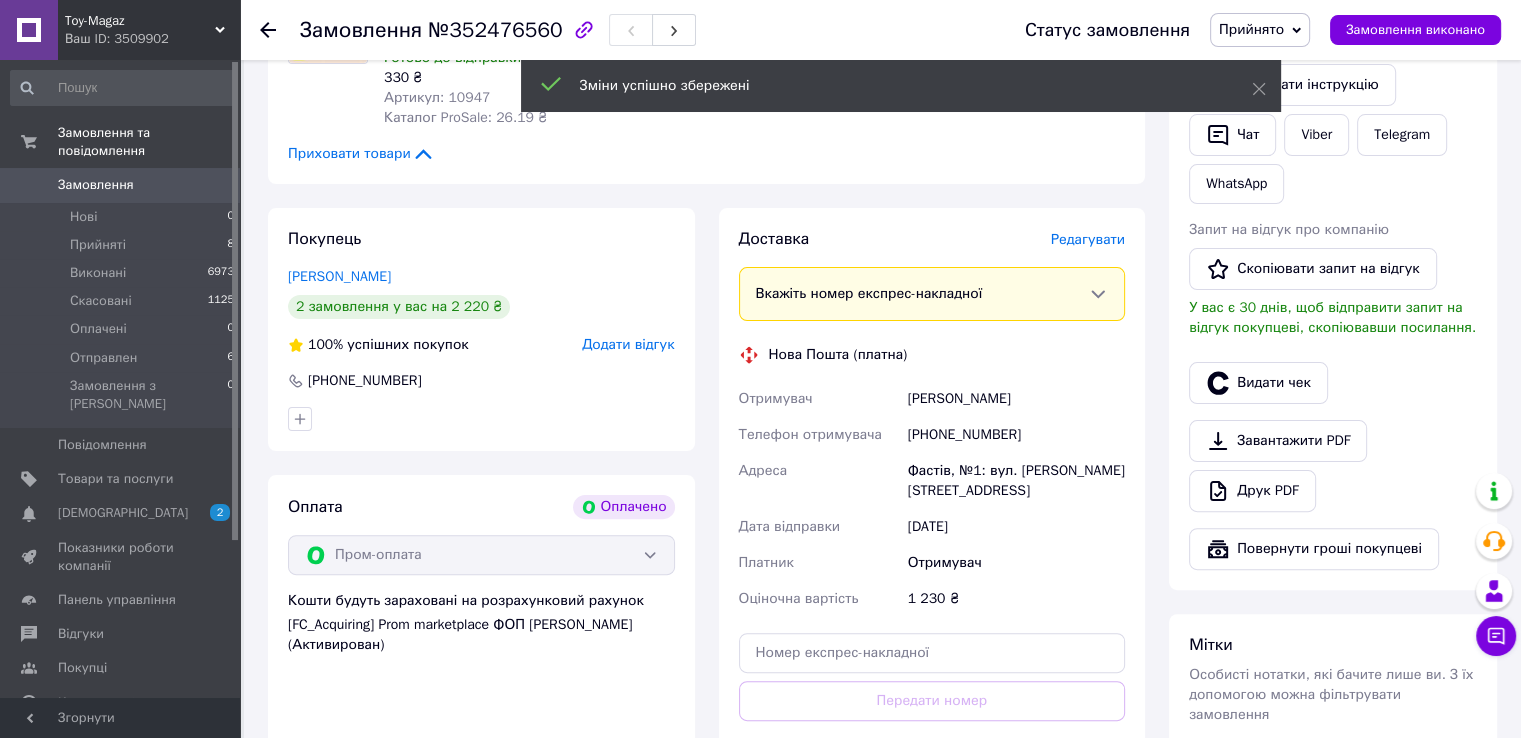 scroll, scrollTop: 800, scrollLeft: 0, axis: vertical 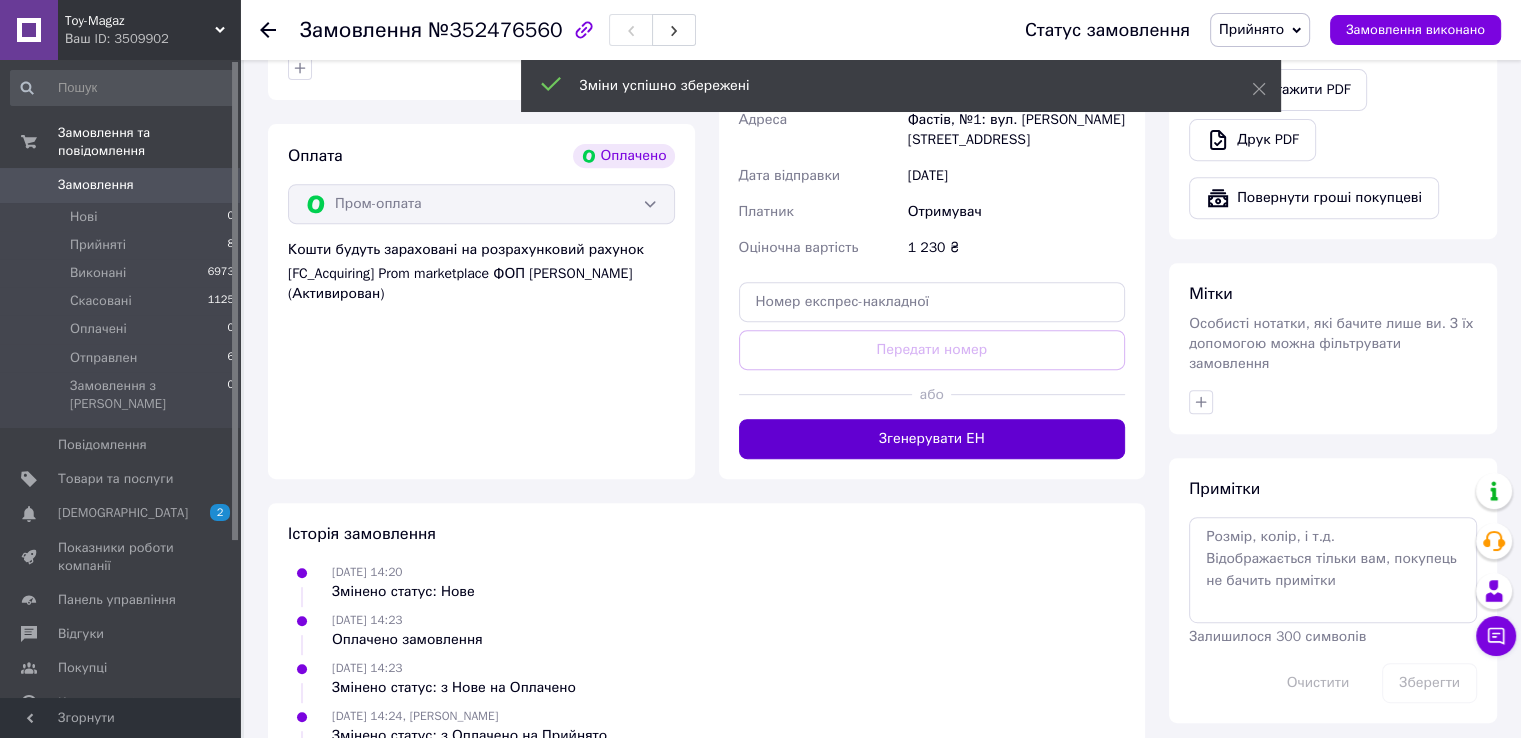 click on "Згенерувати ЕН" at bounding box center (932, 439) 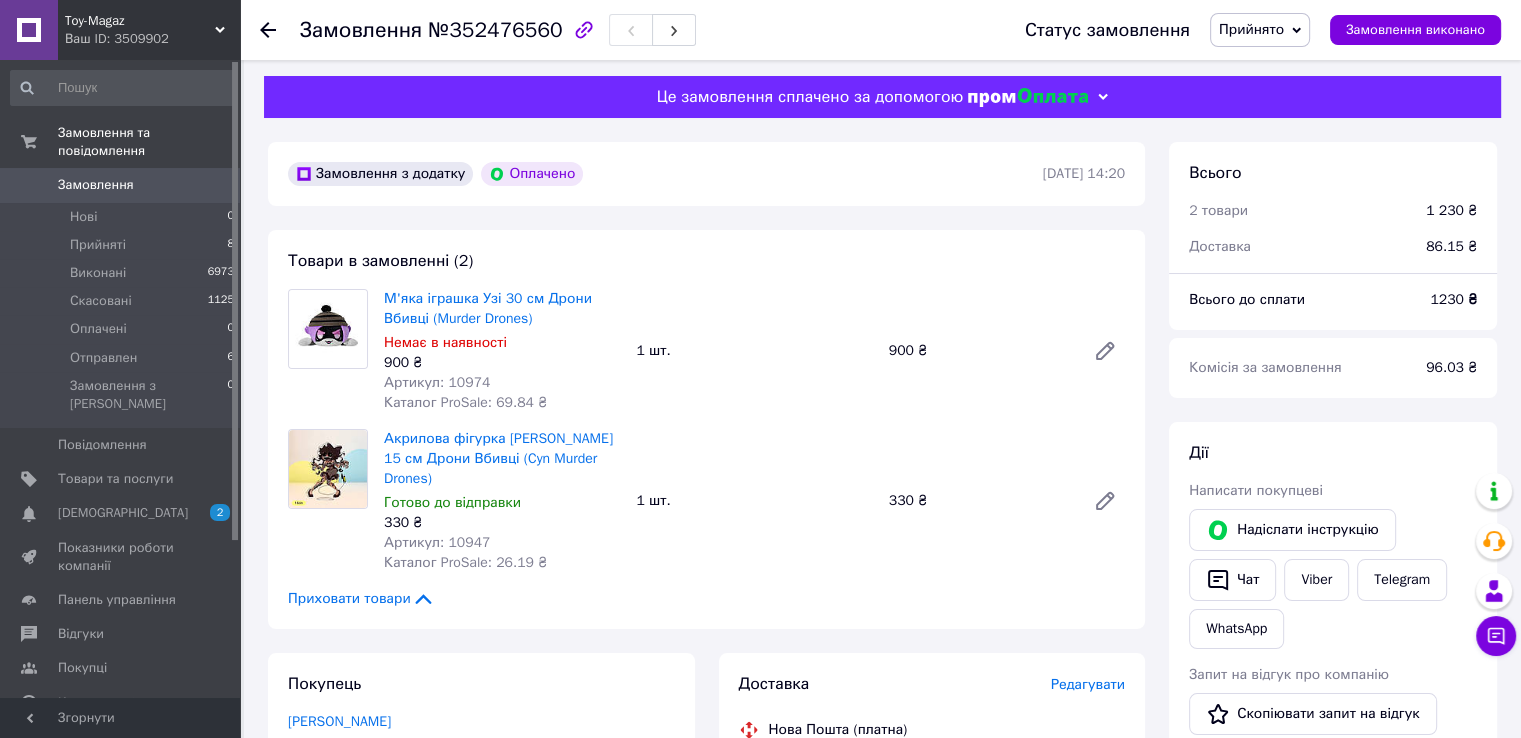 scroll, scrollTop: 0, scrollLeft: 0, axis: both 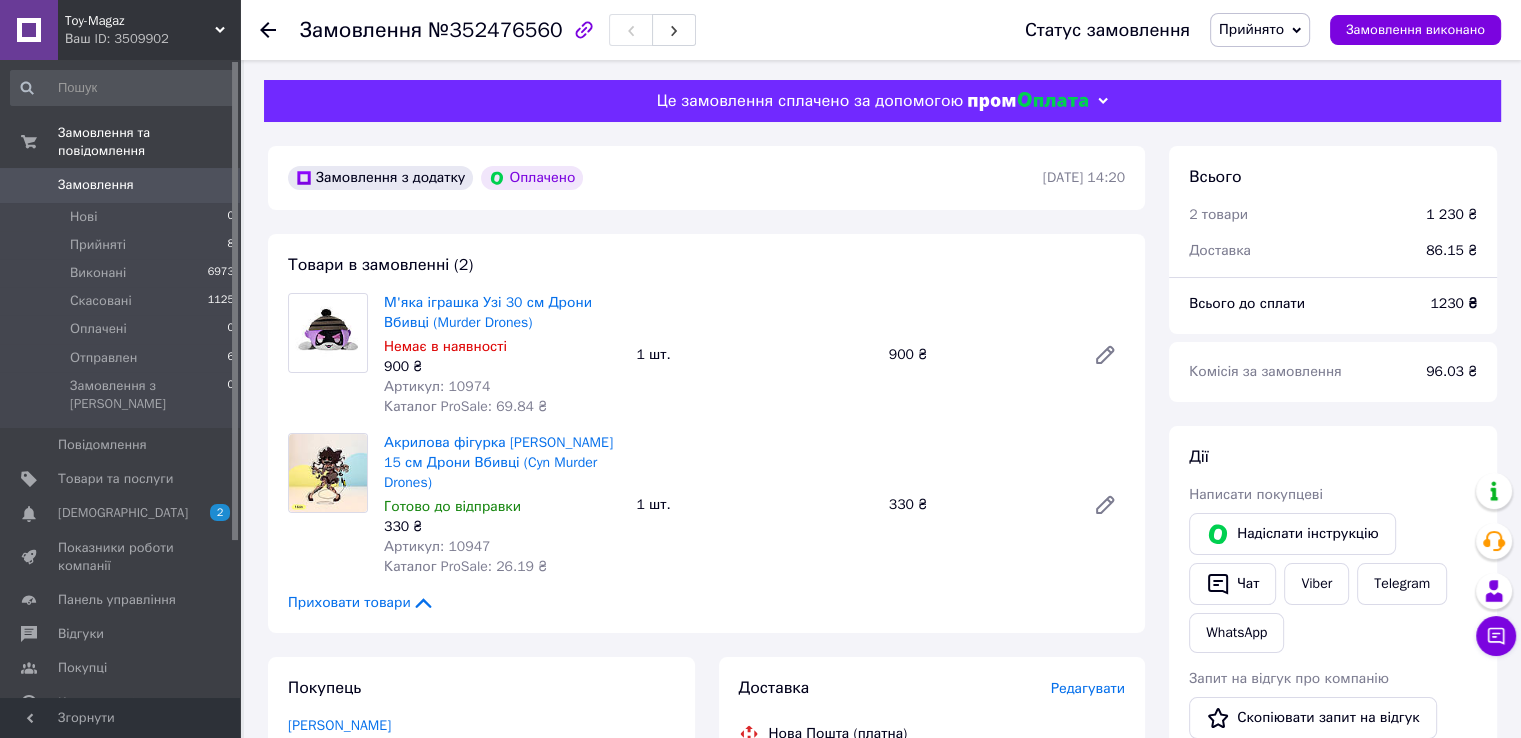 click on "Замовлення" at bounding box center (96, 185) 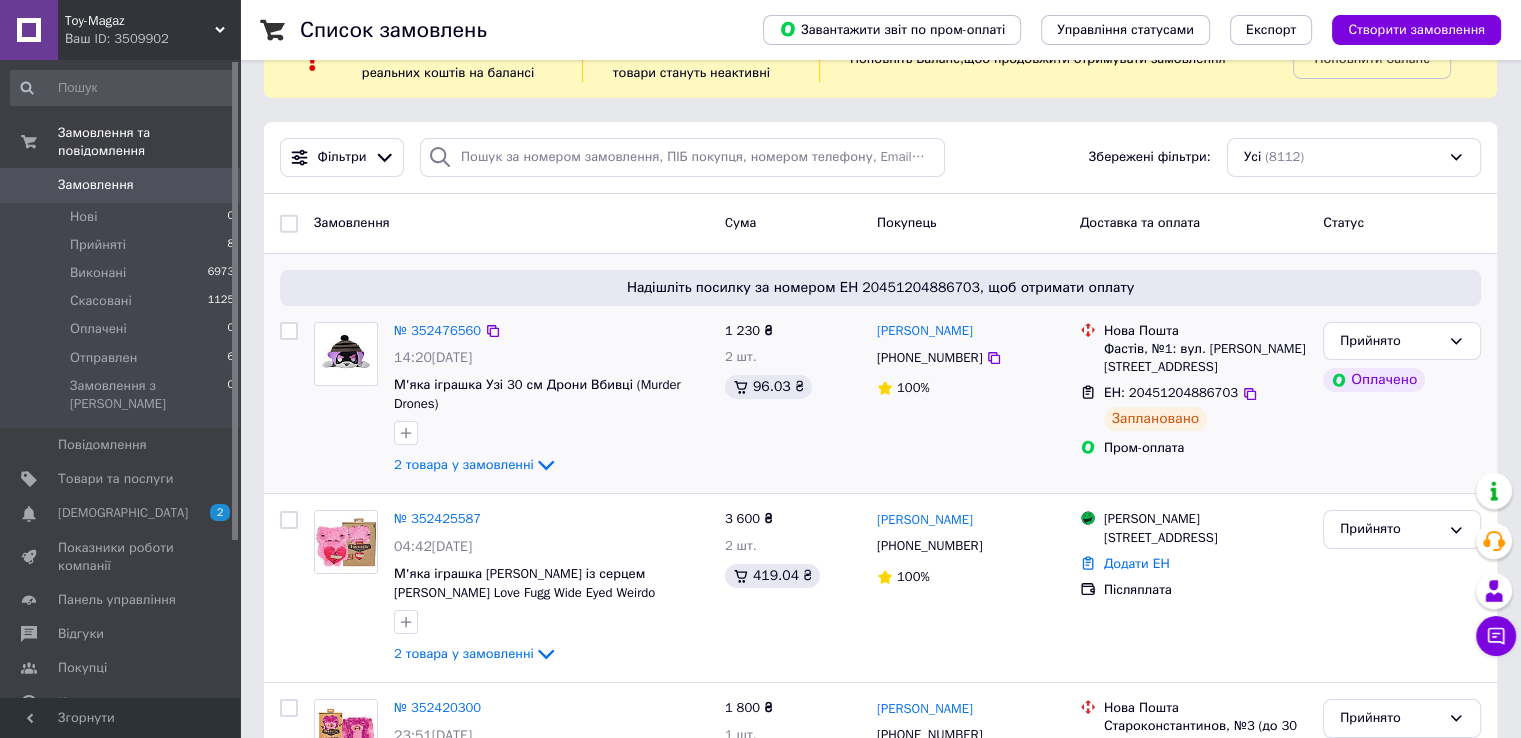scroll, scrollTop: 0, scrollLeft: 0, axis: both 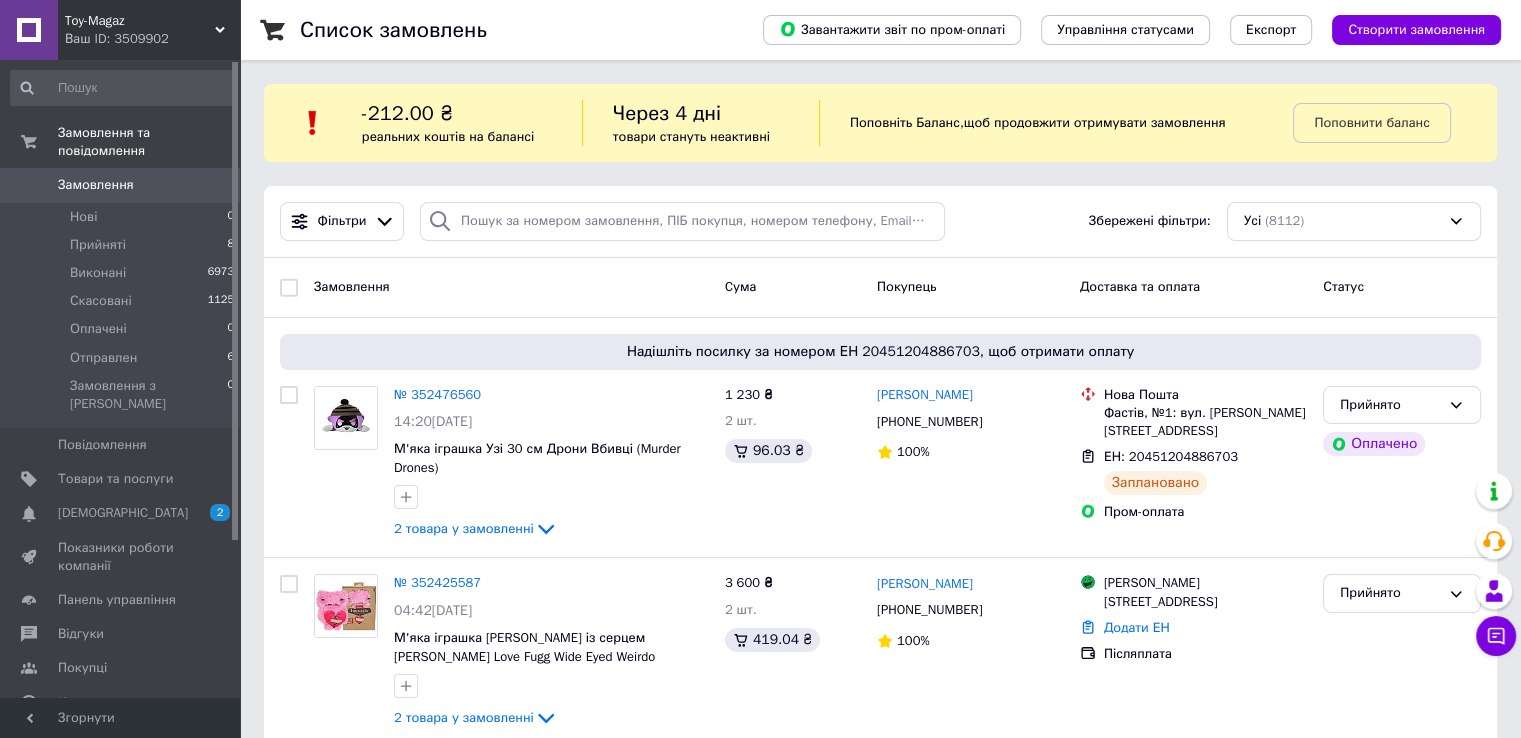 click on "Список замовлень   Завантажити звіт по пром-оплаті Управління статусами Експорт Створити замовлення -212.00 ₴ реальних коштів на балансі Через 4 дні товари стануть неактивні Поповніть Баланс ,  щоб продовжити отримувати замовлення Поповнити баланс Фільтри Збережені фільтри: Усі (8112) Замовлення Cума Покупець Доставка та оплата Статус Надішліть посилку за номером ЕН 20451204886703, щоб отримати оплату № 352476560 14:20, 13.07.2025 М'яка іграшка Узі 30 см Дрони Вбивці (Murder Drones) 2 товара у замовленні 1 230 ₴ 2 шт. 96.03 ₴ Дмитро Яровенко +380968188973 100% Нова Пошта ЕН: 20451204886703 Заплановано 100%" at bounding box center [880, 9789] 